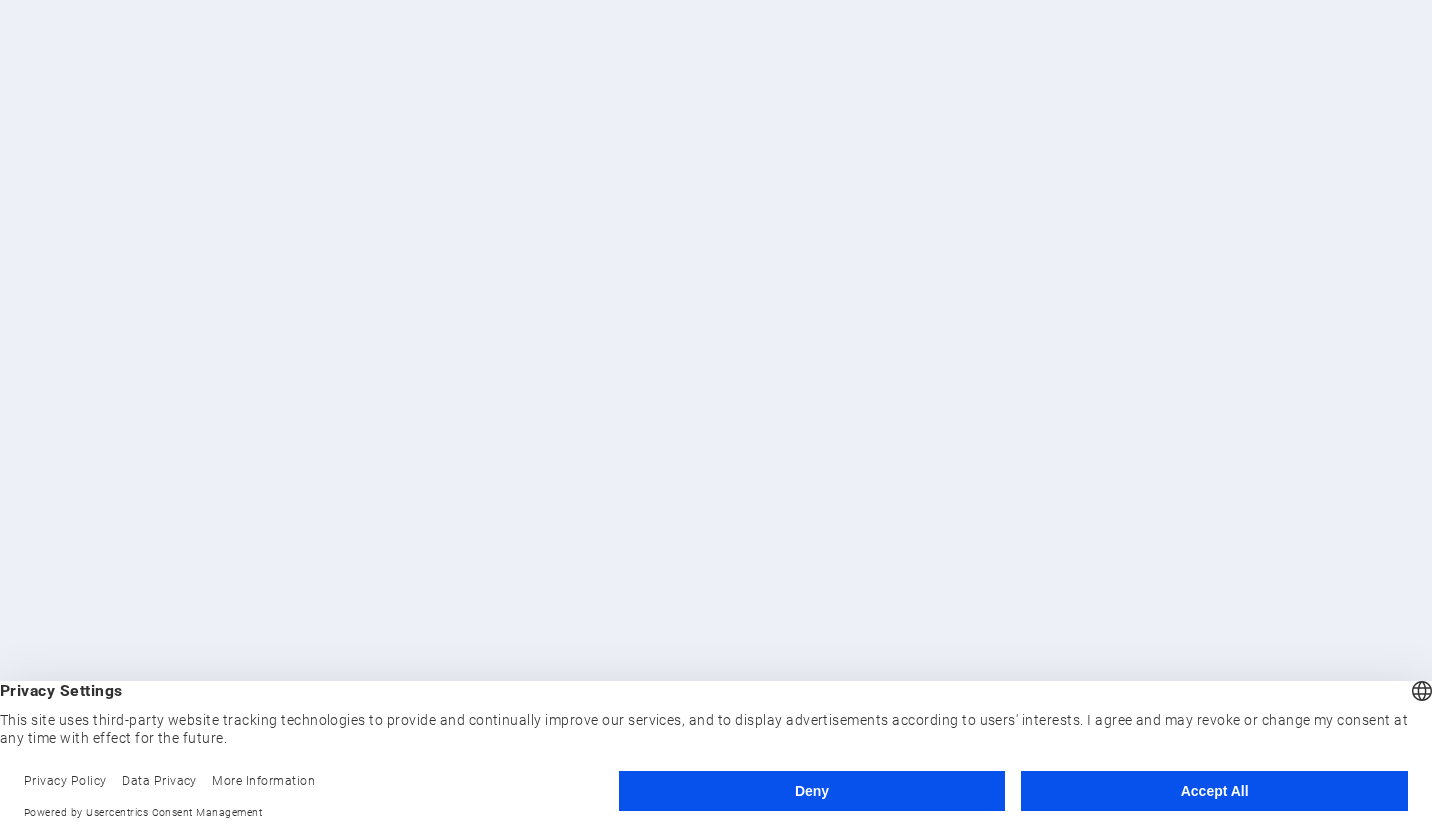 scroll, scrollTop: 0, scrollLeft: 0, axis: both 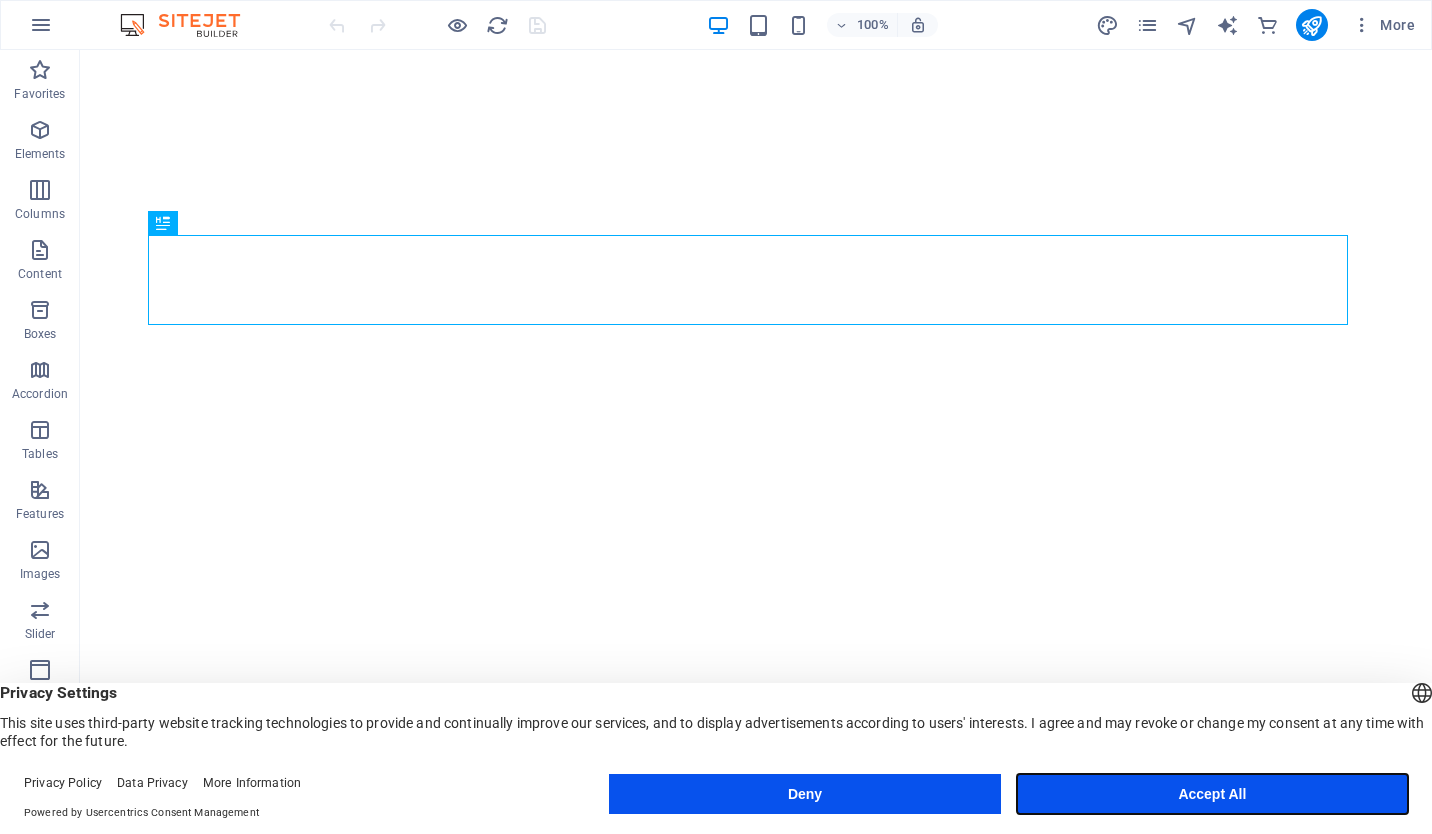 click on "Accept All" at bounding box center (1212, 794) 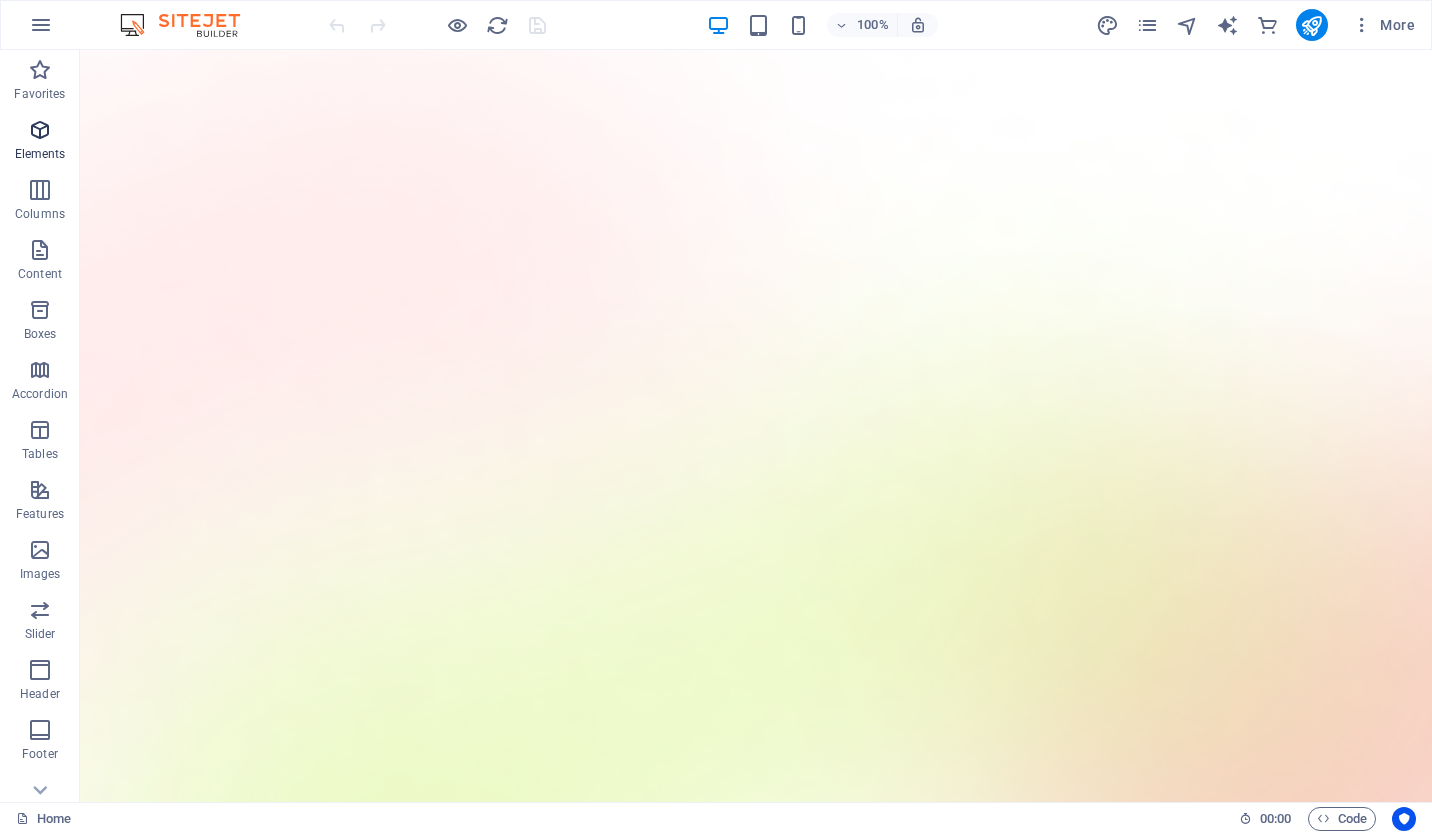 scroll, scrollTop: 0, scrollLeft: 0, axis: both 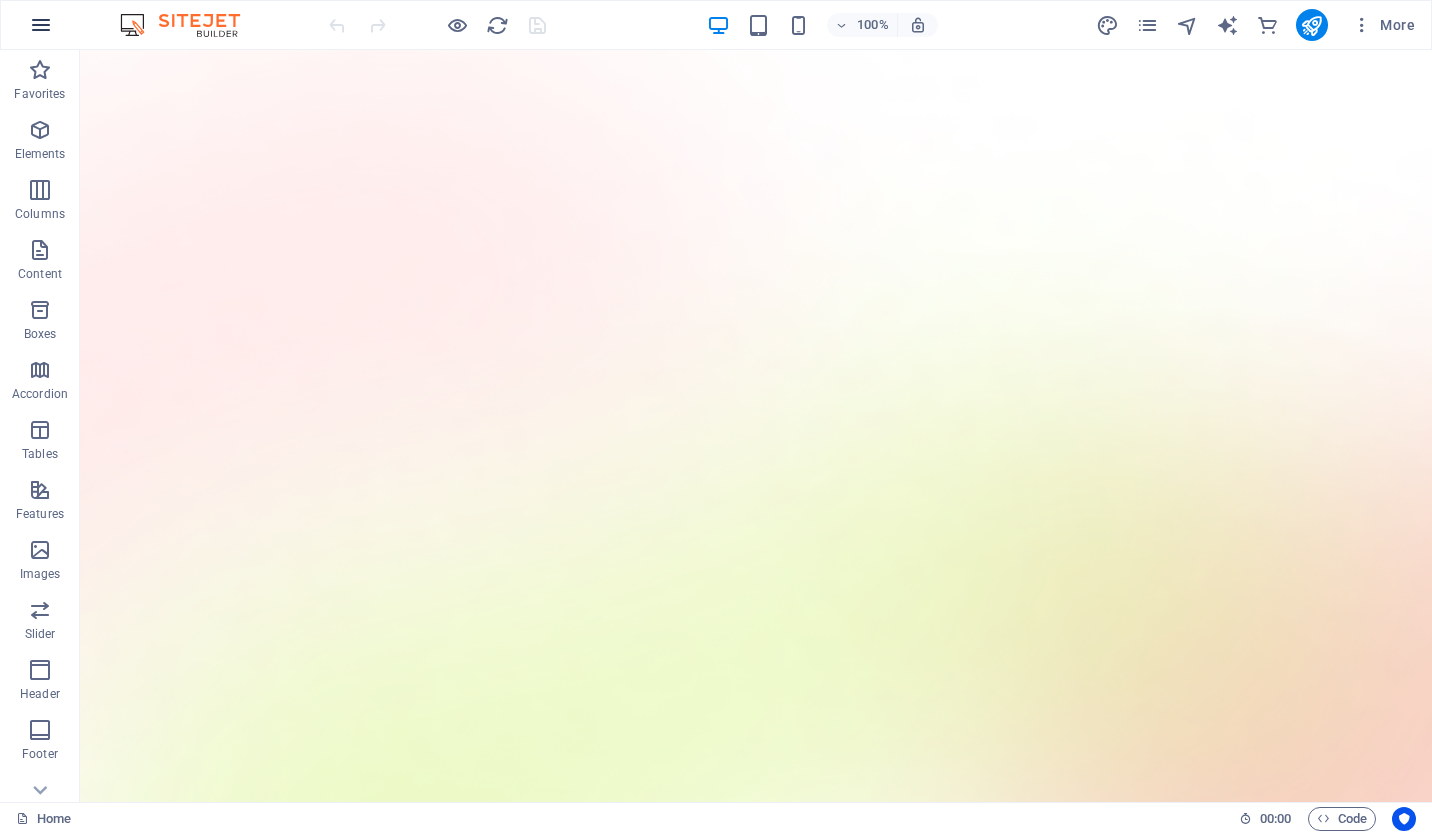 click at bounding box center [41, 25] 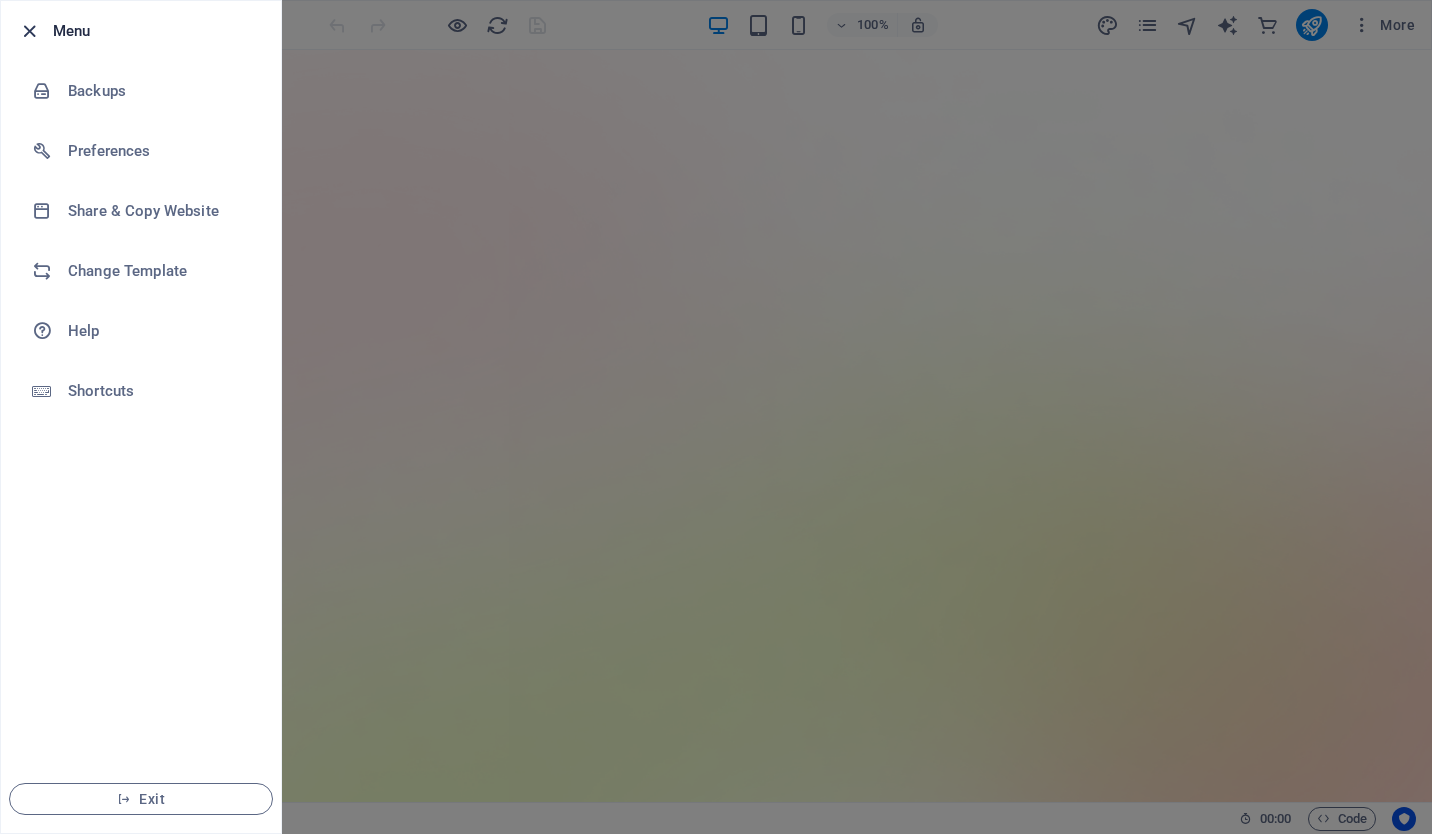 click at bounding box center [29, 31] 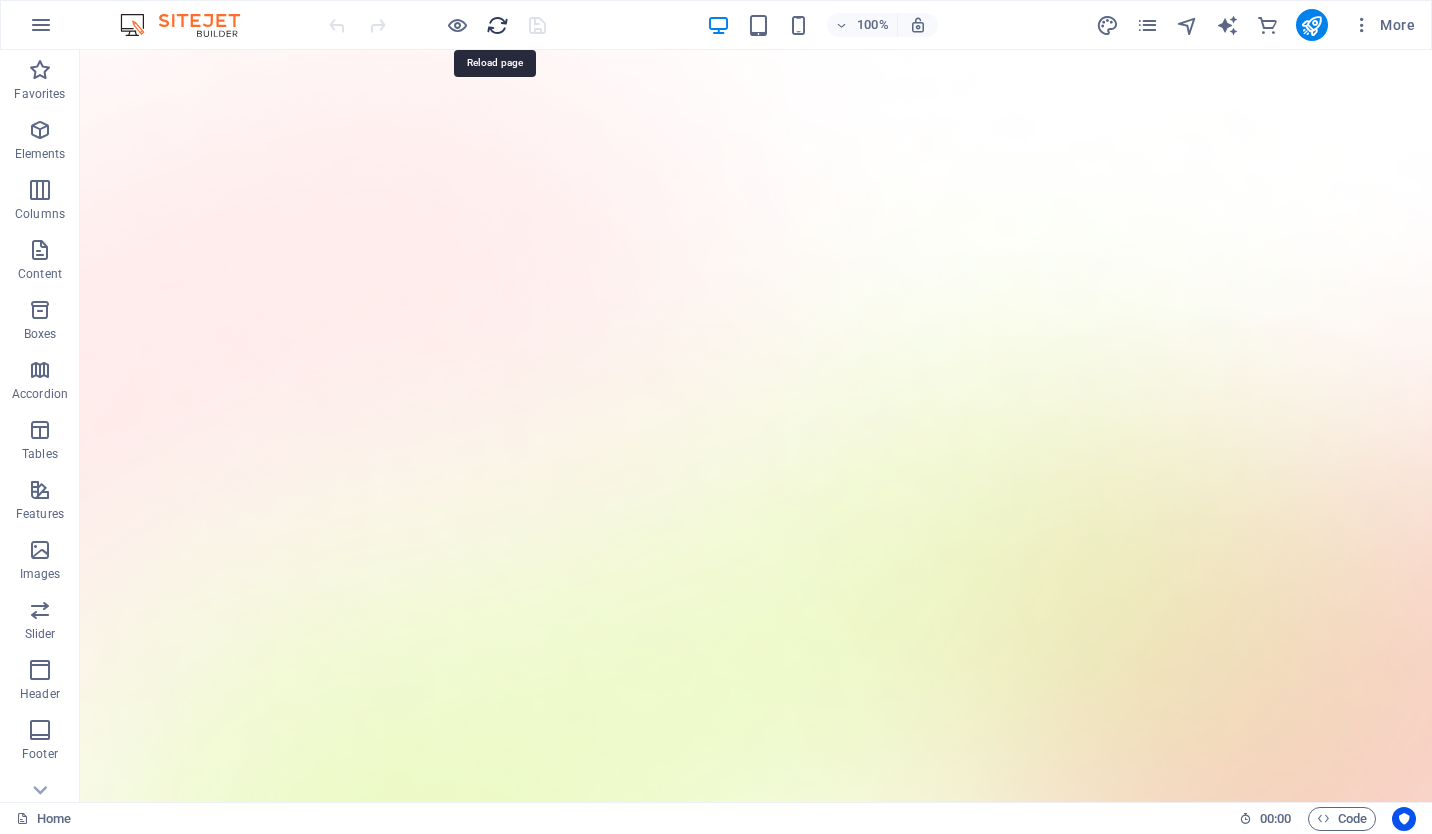 click at bounding box center [497, 25] 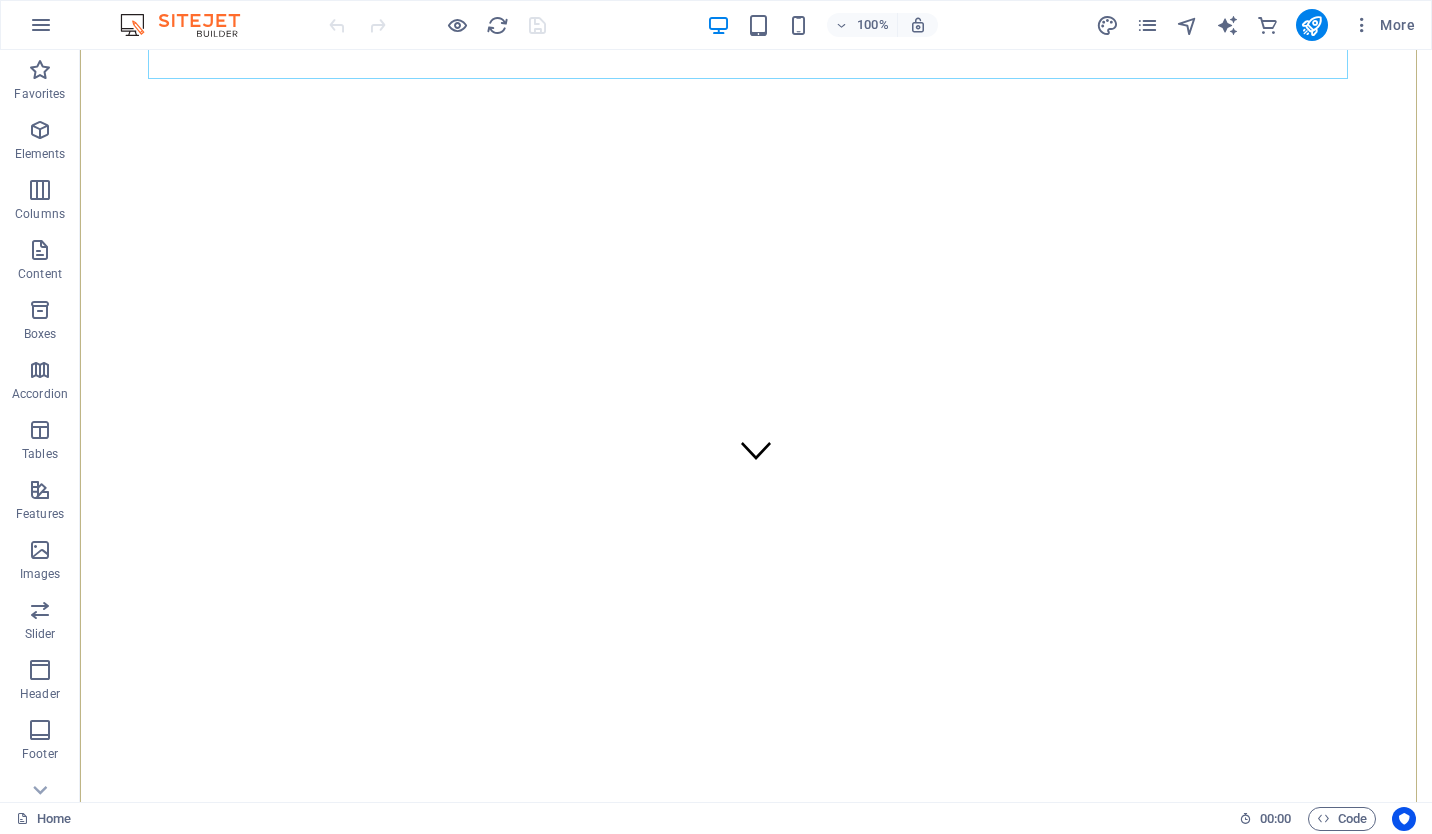 scroll, scrollTop: 400, scrollLeft: 0, axis: vertical 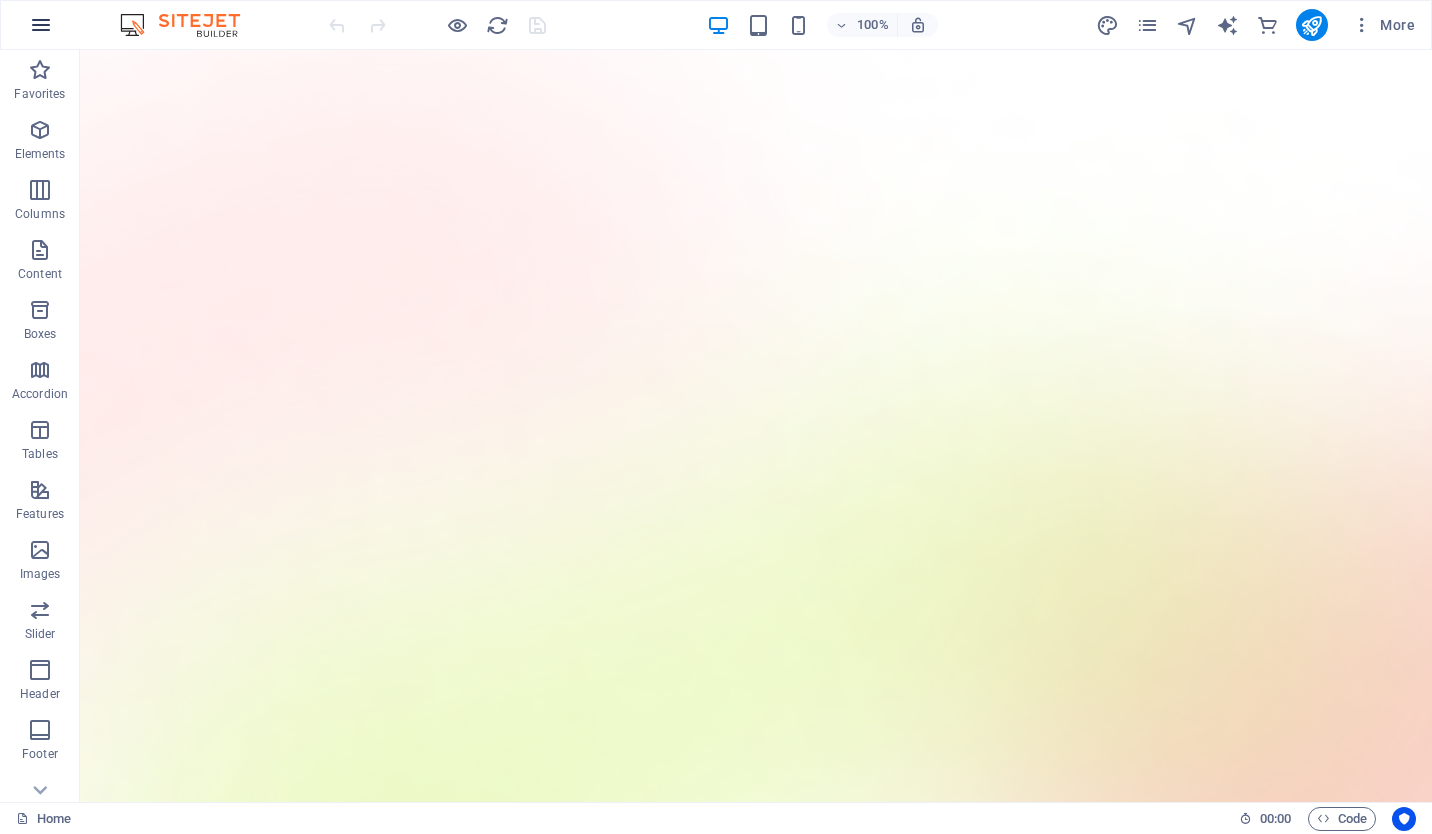 click at bounding box center [41, 25] 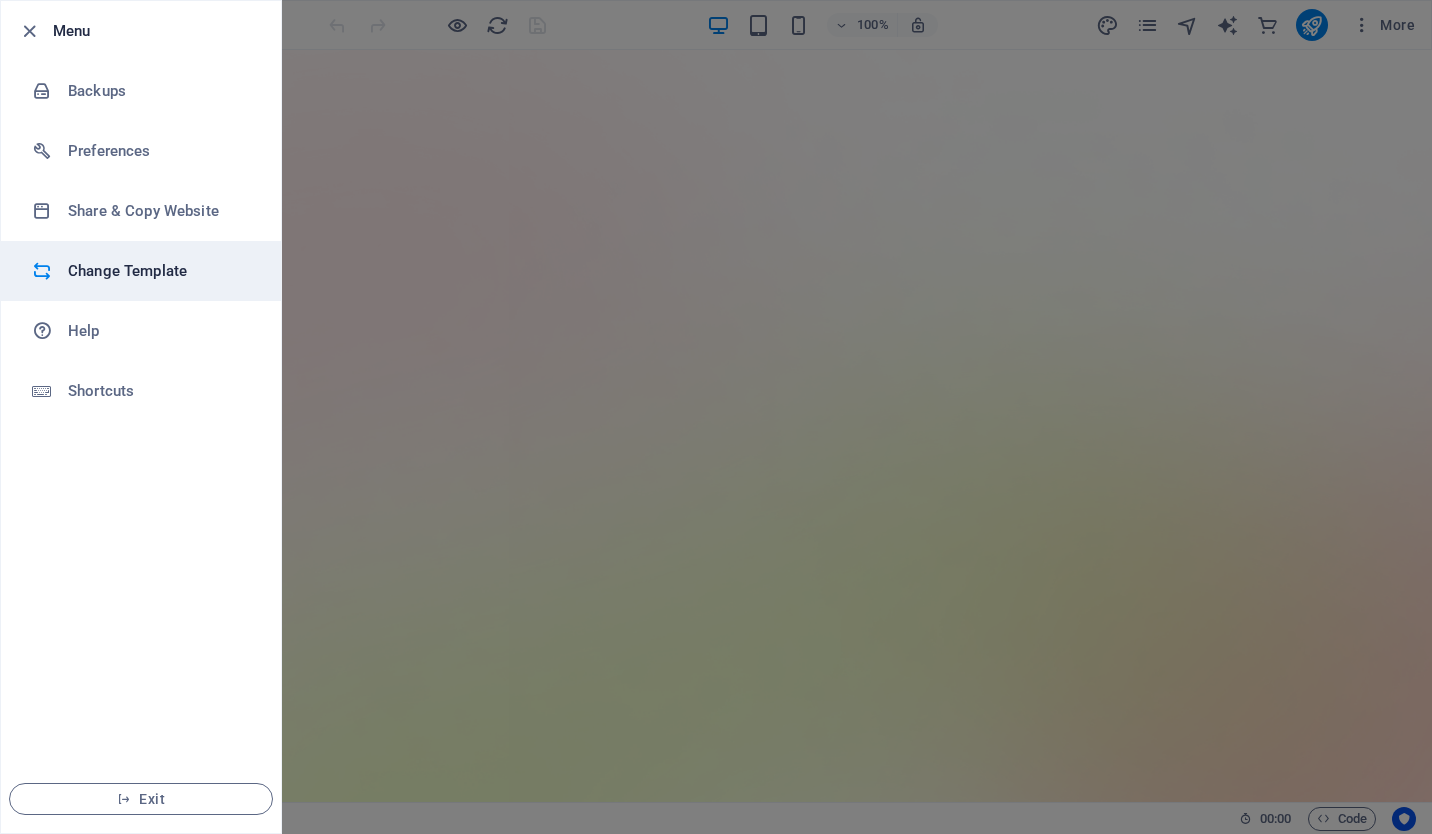 click on "Change Template" at bounding box center (160, 271) 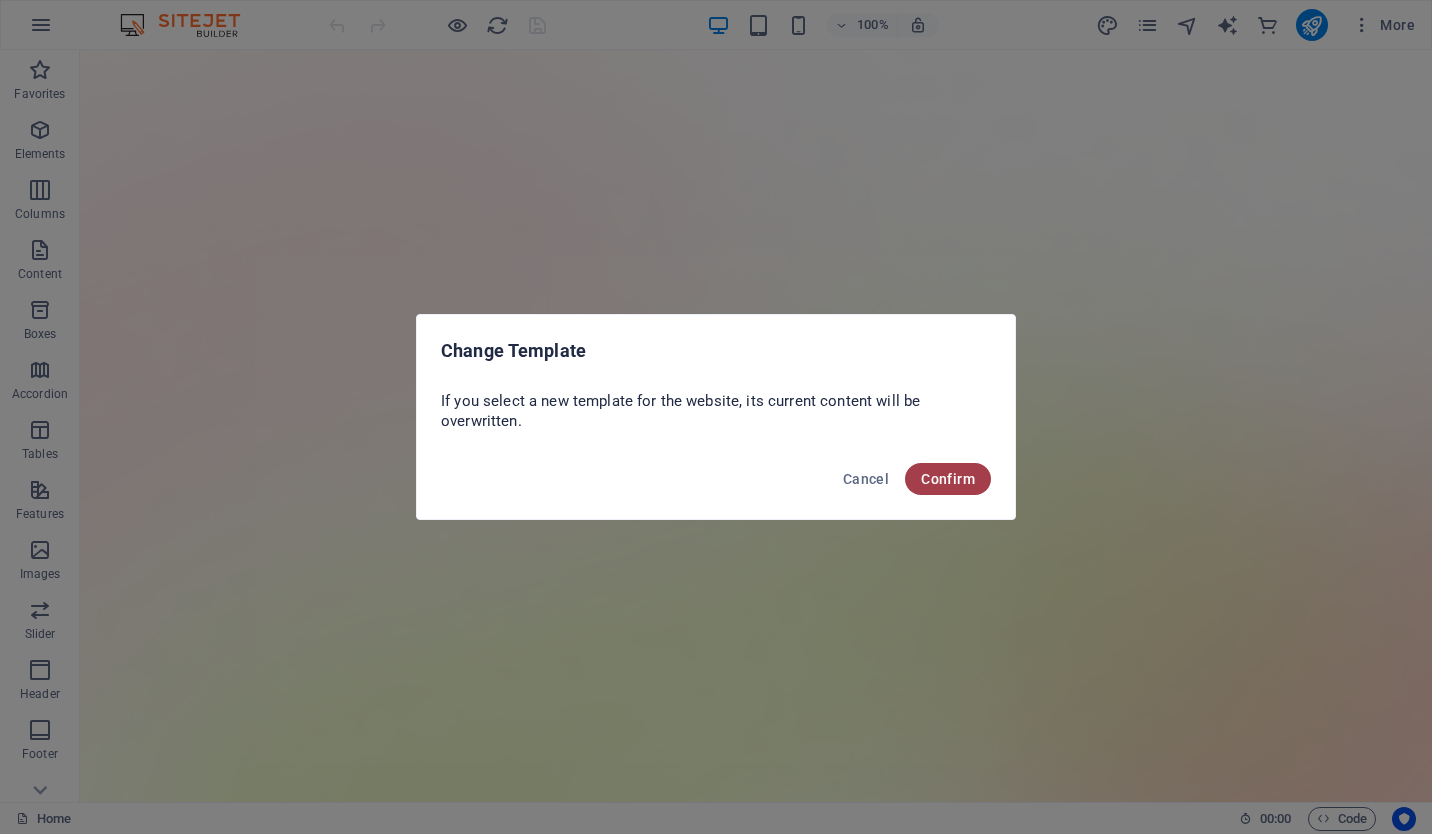 click on "Confirm" at bounding box center [948, 479] 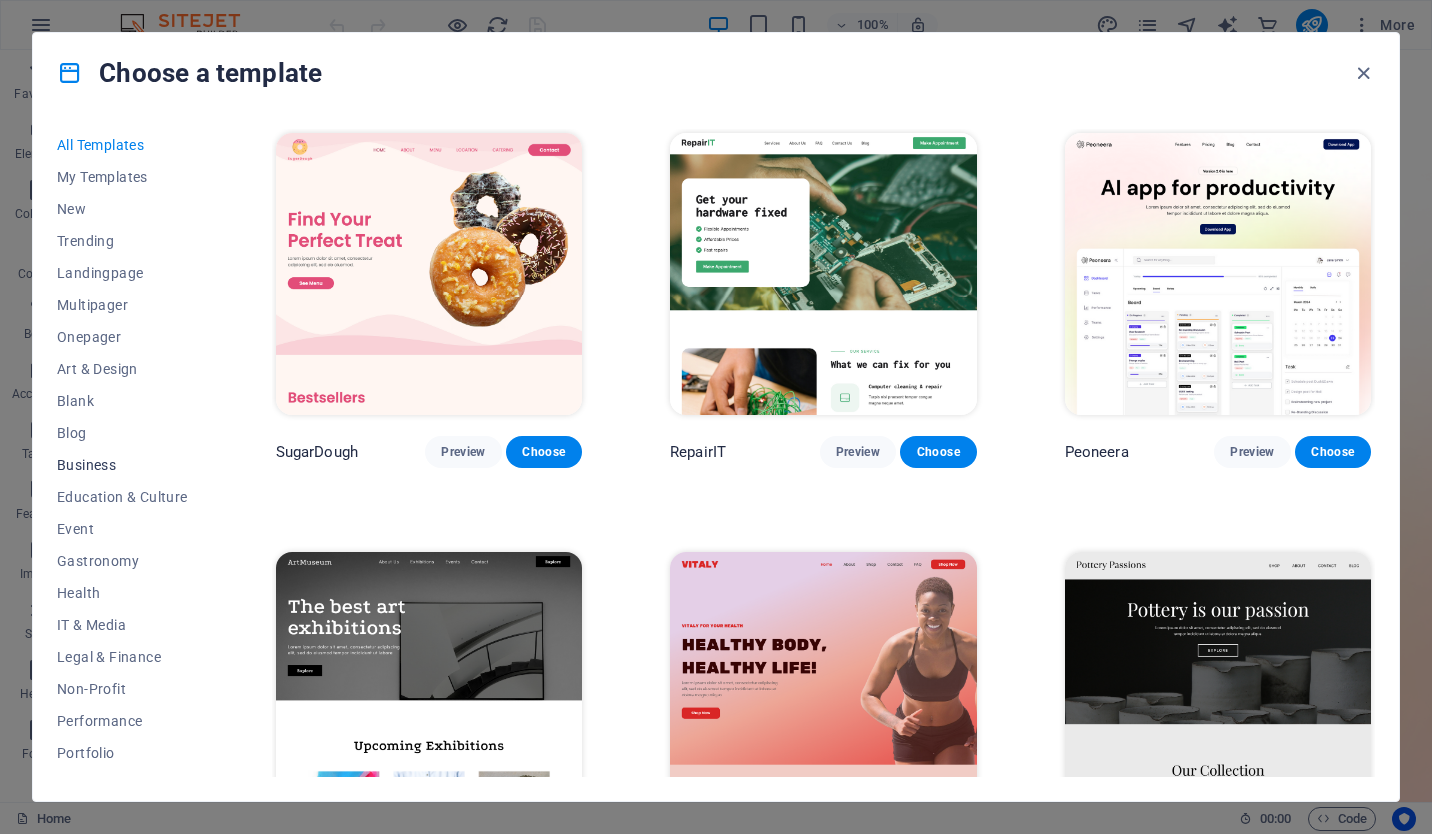 click on "Business" at bounding box center (122, 465) 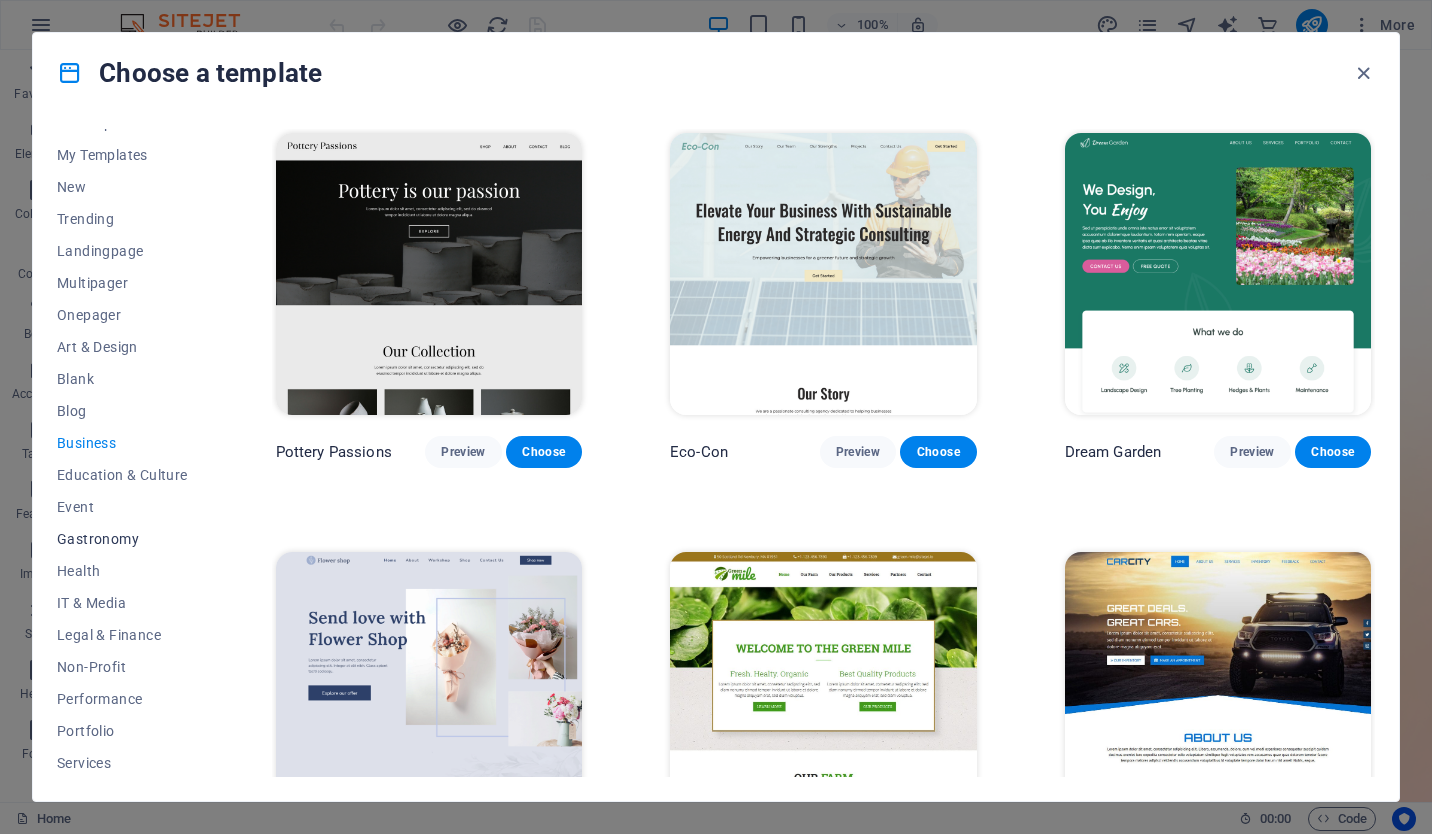 scroll, scrollTop: 0, scrollLeft: 0, axis: both 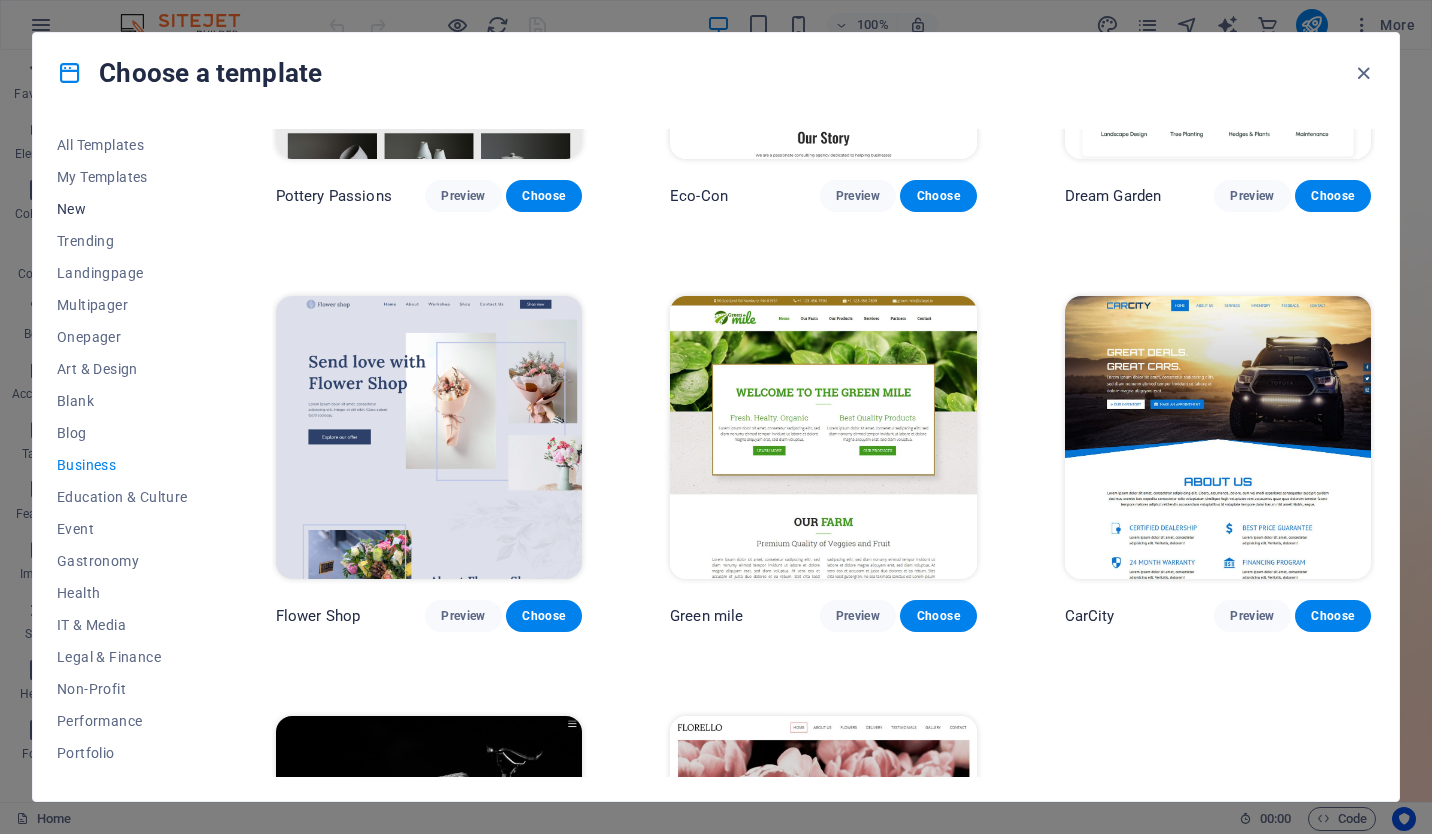 click on "New" at bounding box center [122, 209] 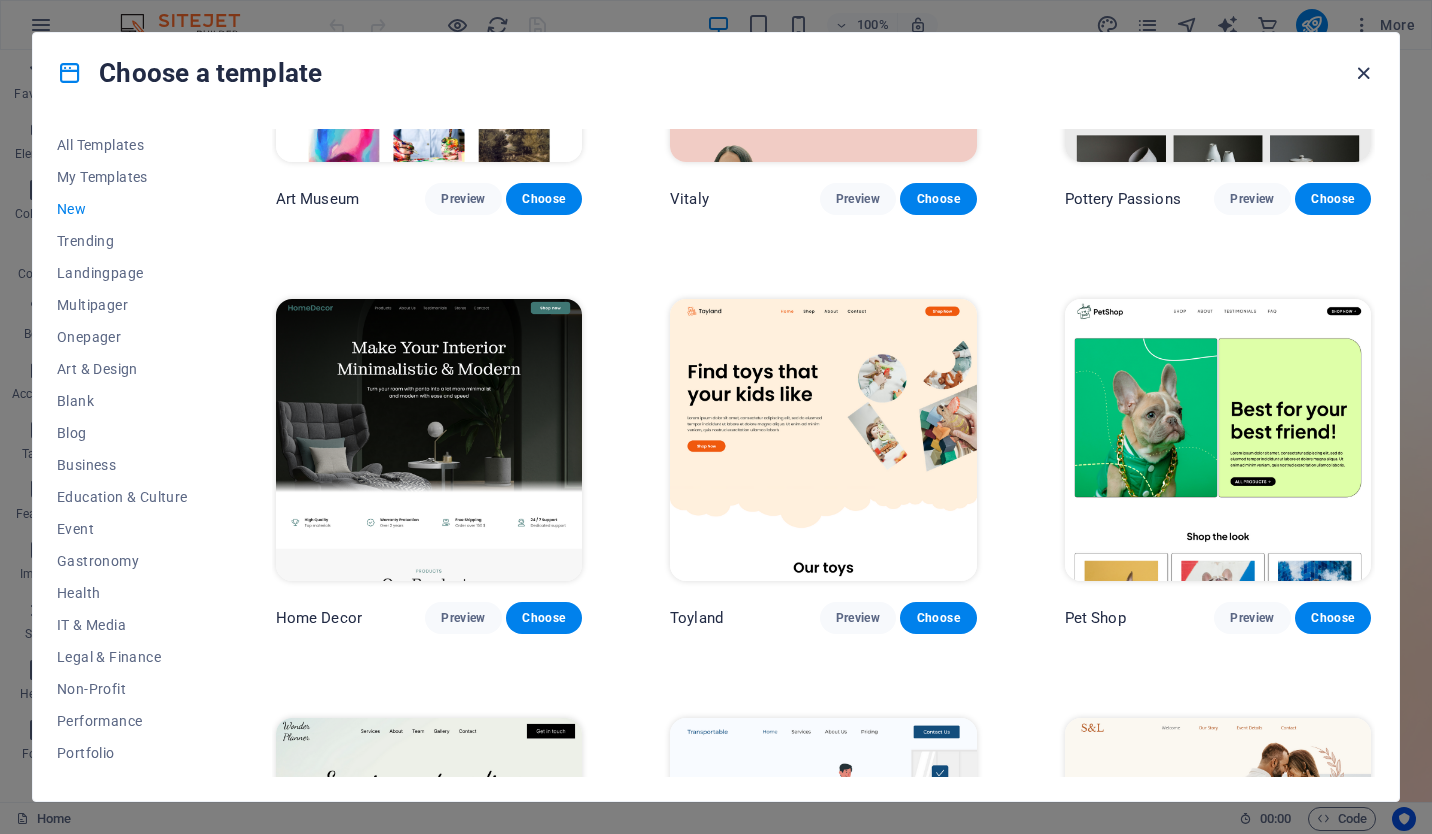 click at bounding box center (1363, 73) 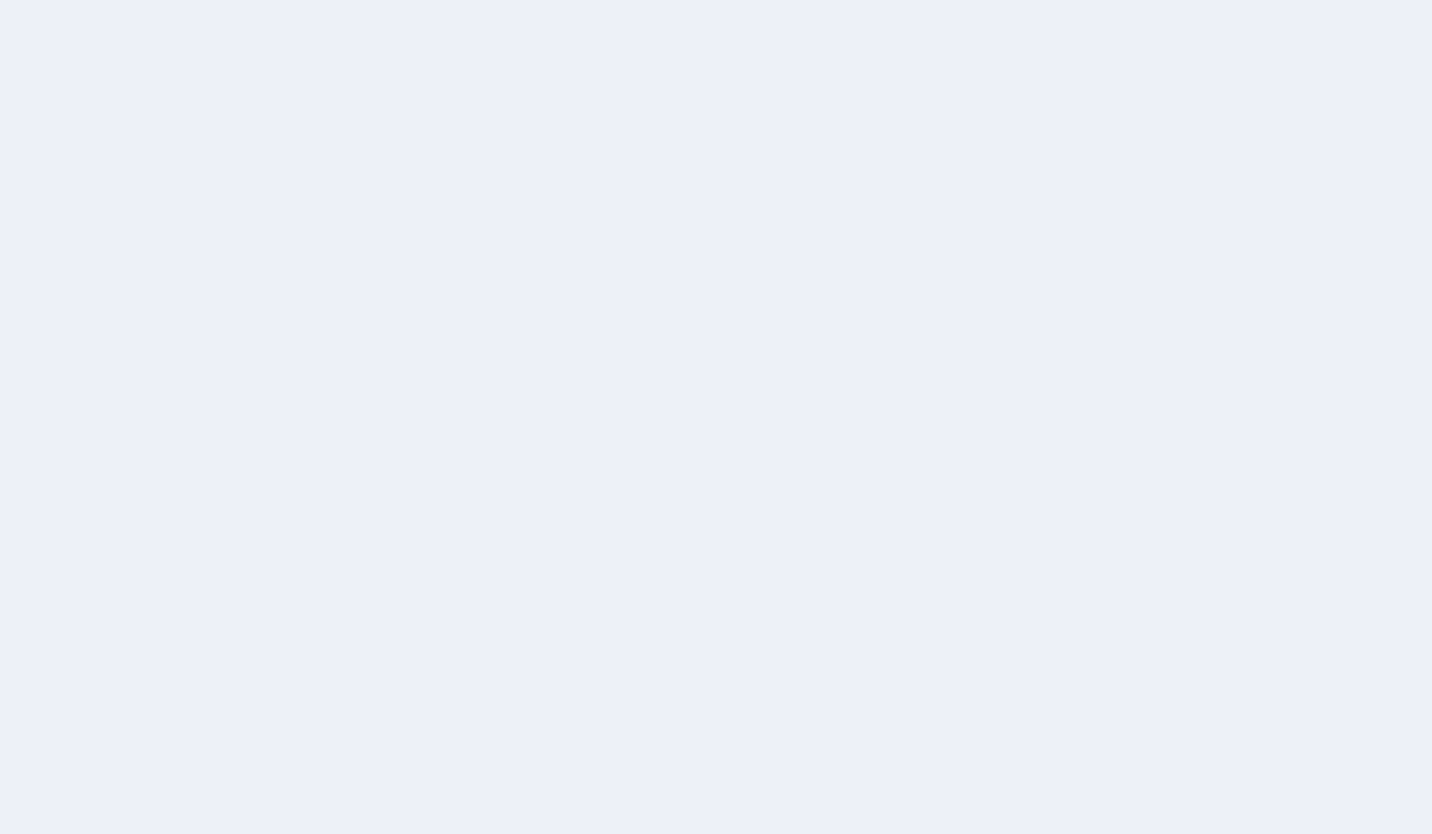 scroll, scrollTop: 0, scrollLeft: 0, axis: both 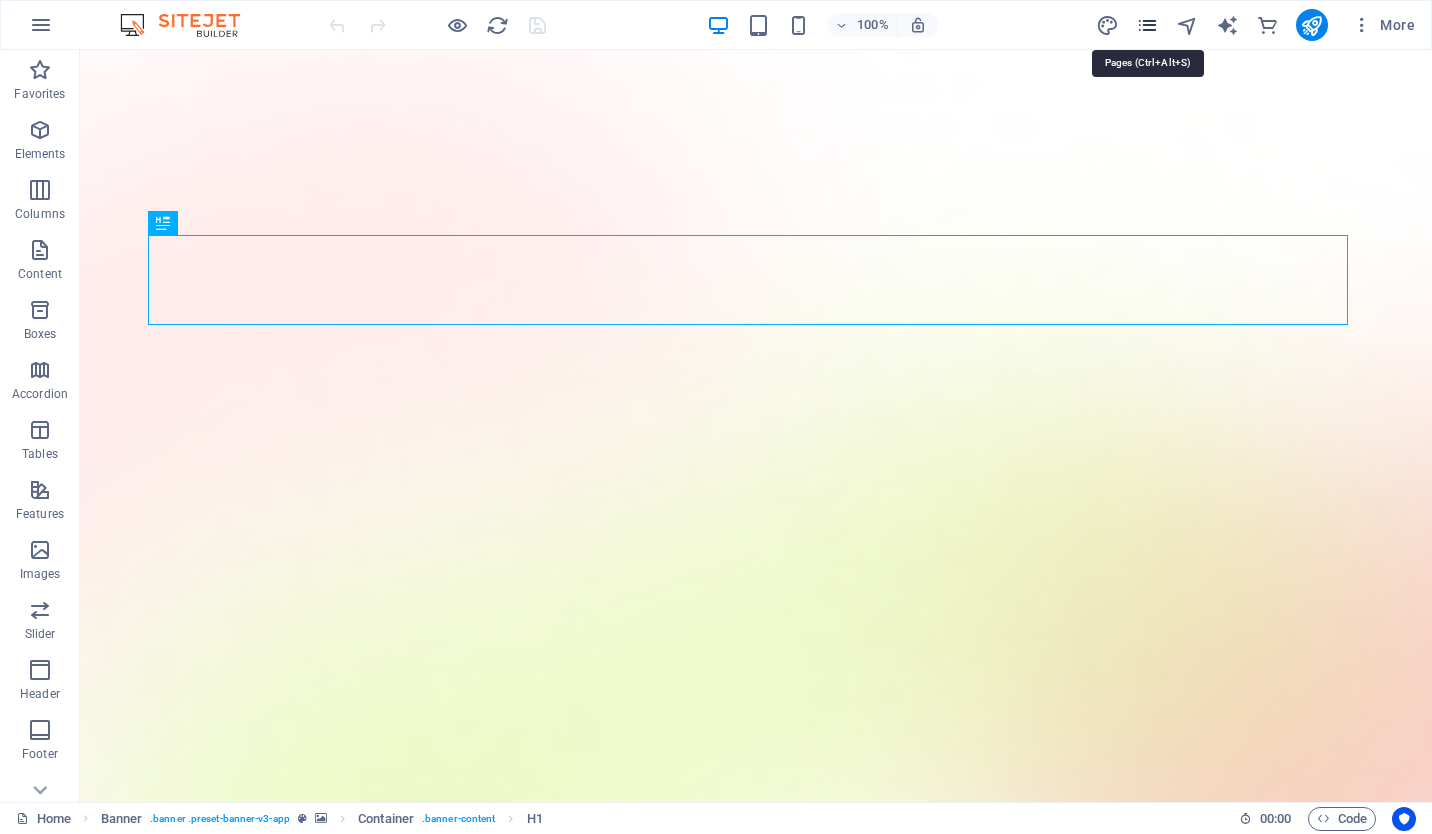 click at bounding box center [1147, 25] 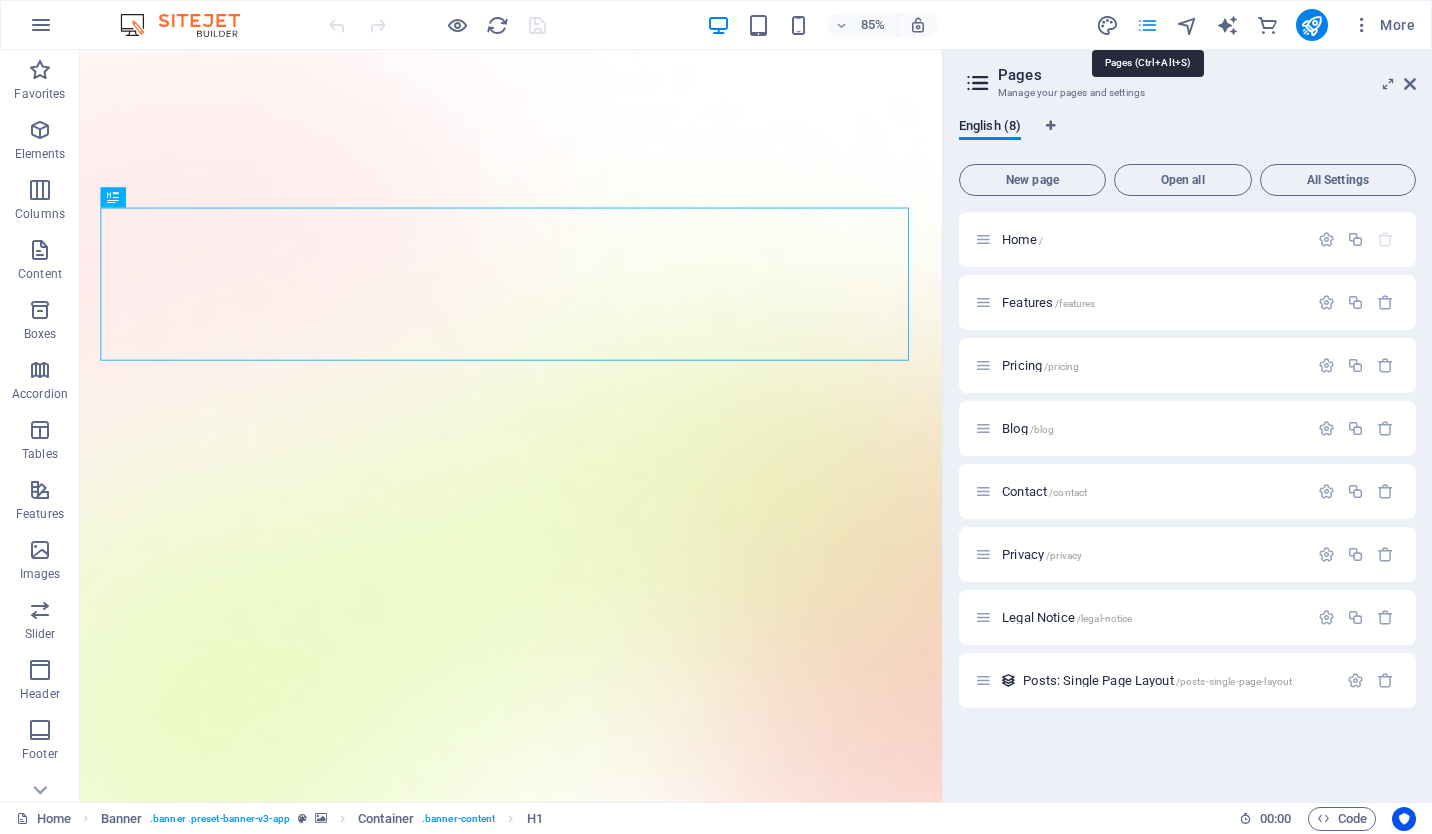 click at bounding box center [1147, 25] 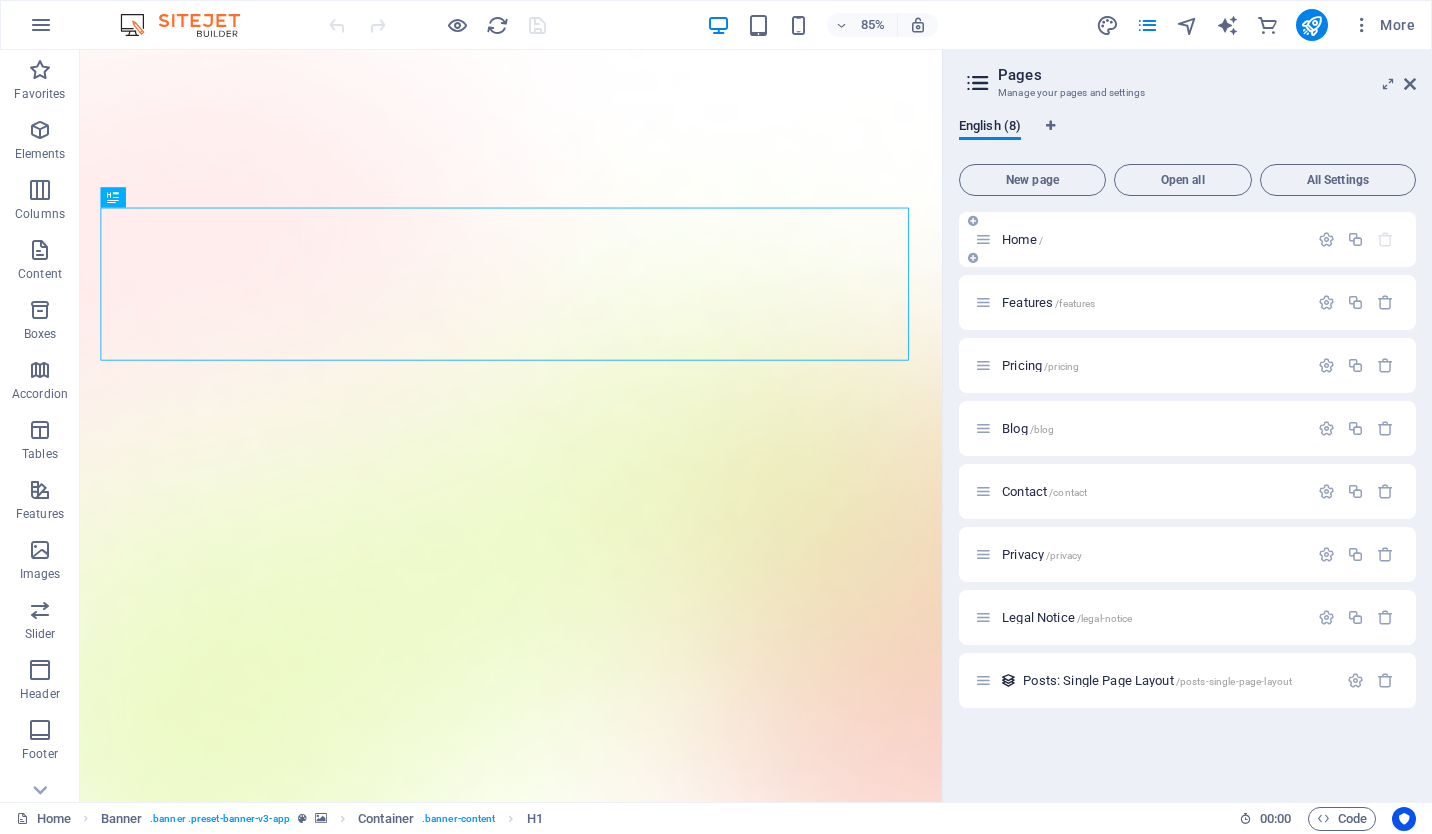 click on "Home /" at bounding box center [1141, 239] 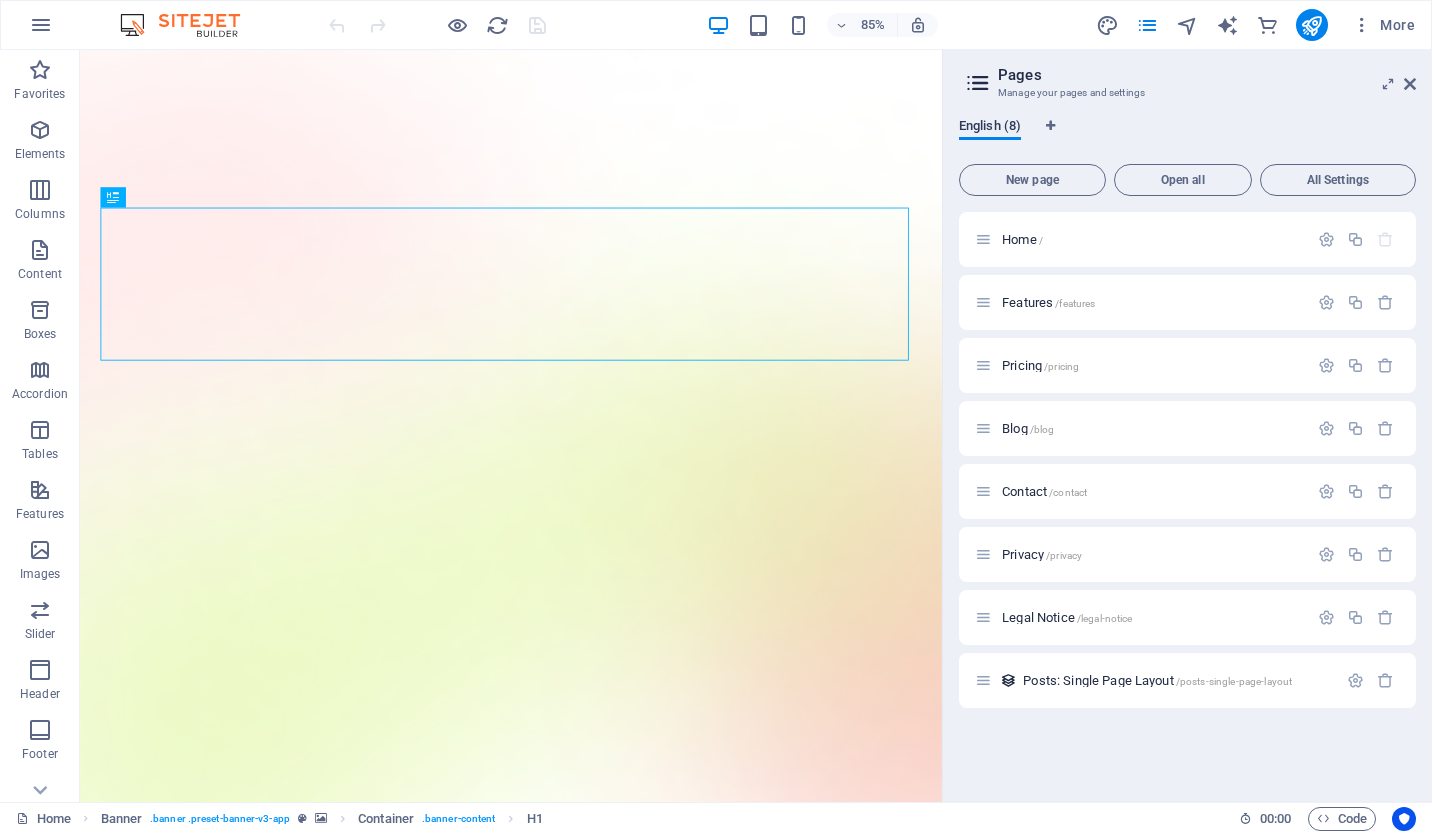 click on "English (8)" at bounding box center (990, 128) 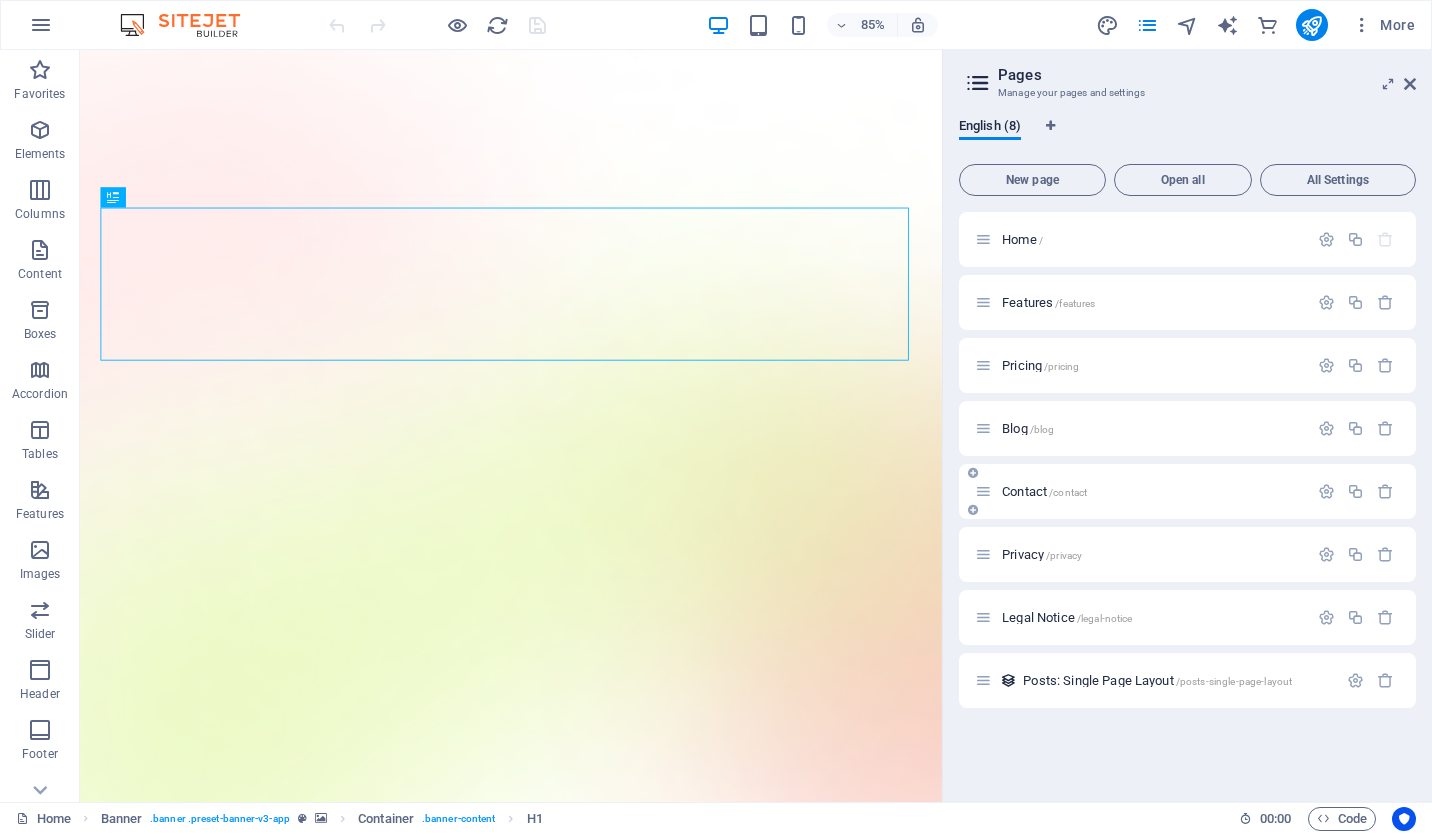 click on "Contact /contact" at bounding box center (1044, 491) 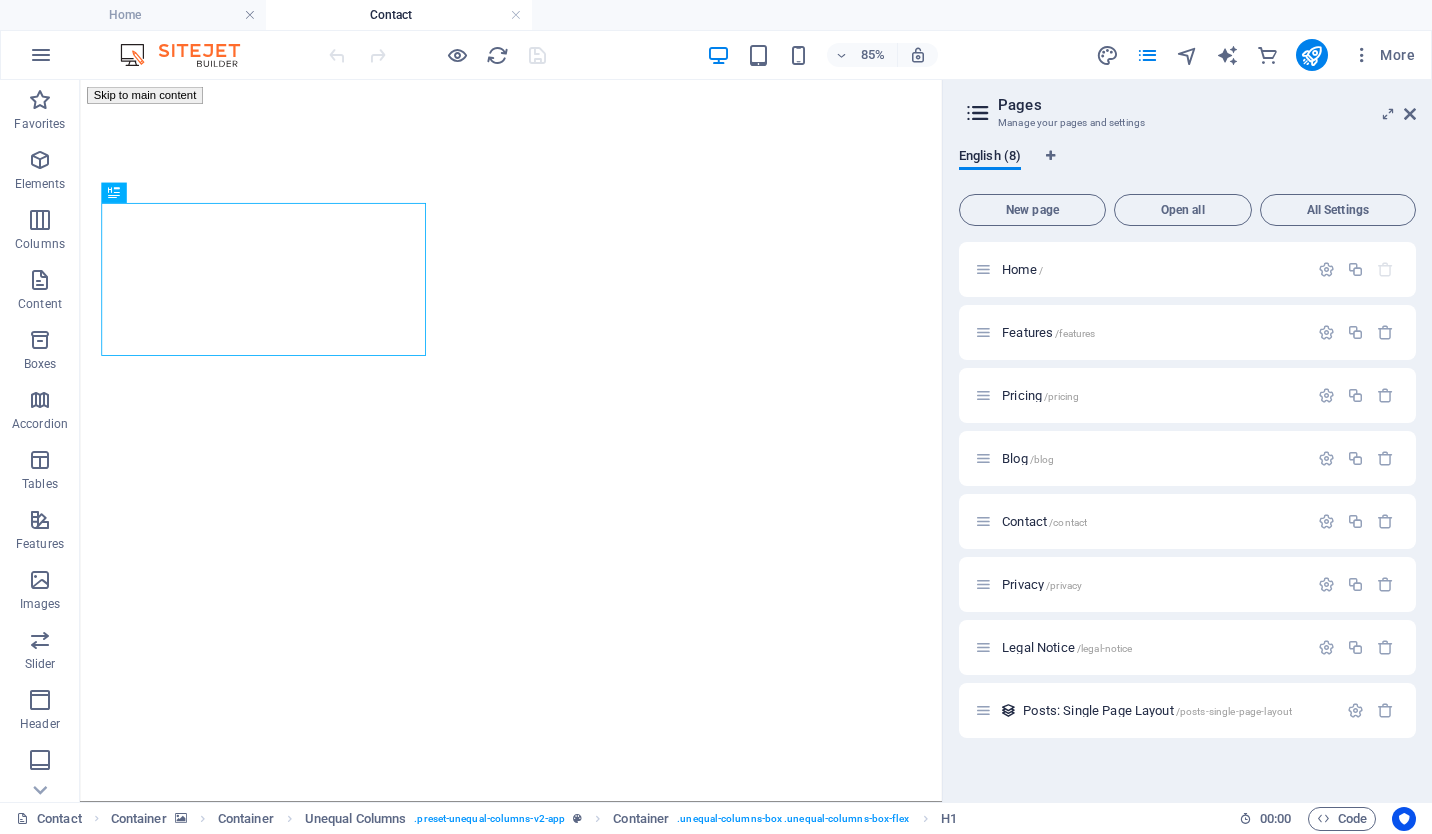 scroll, scrollTop: 0, scrollLeft: 0, axis: both 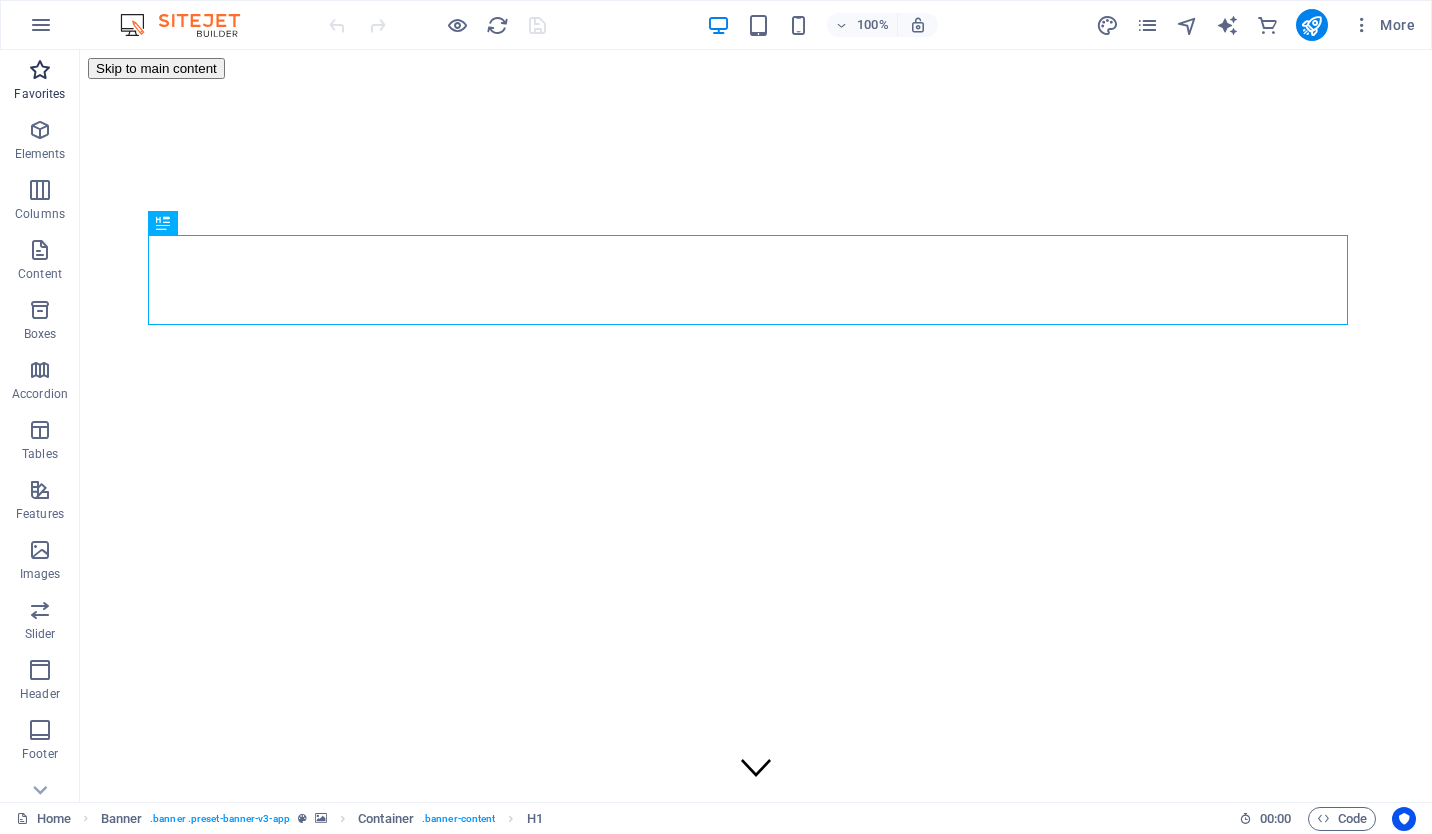 click at bounding box center [40, 70] 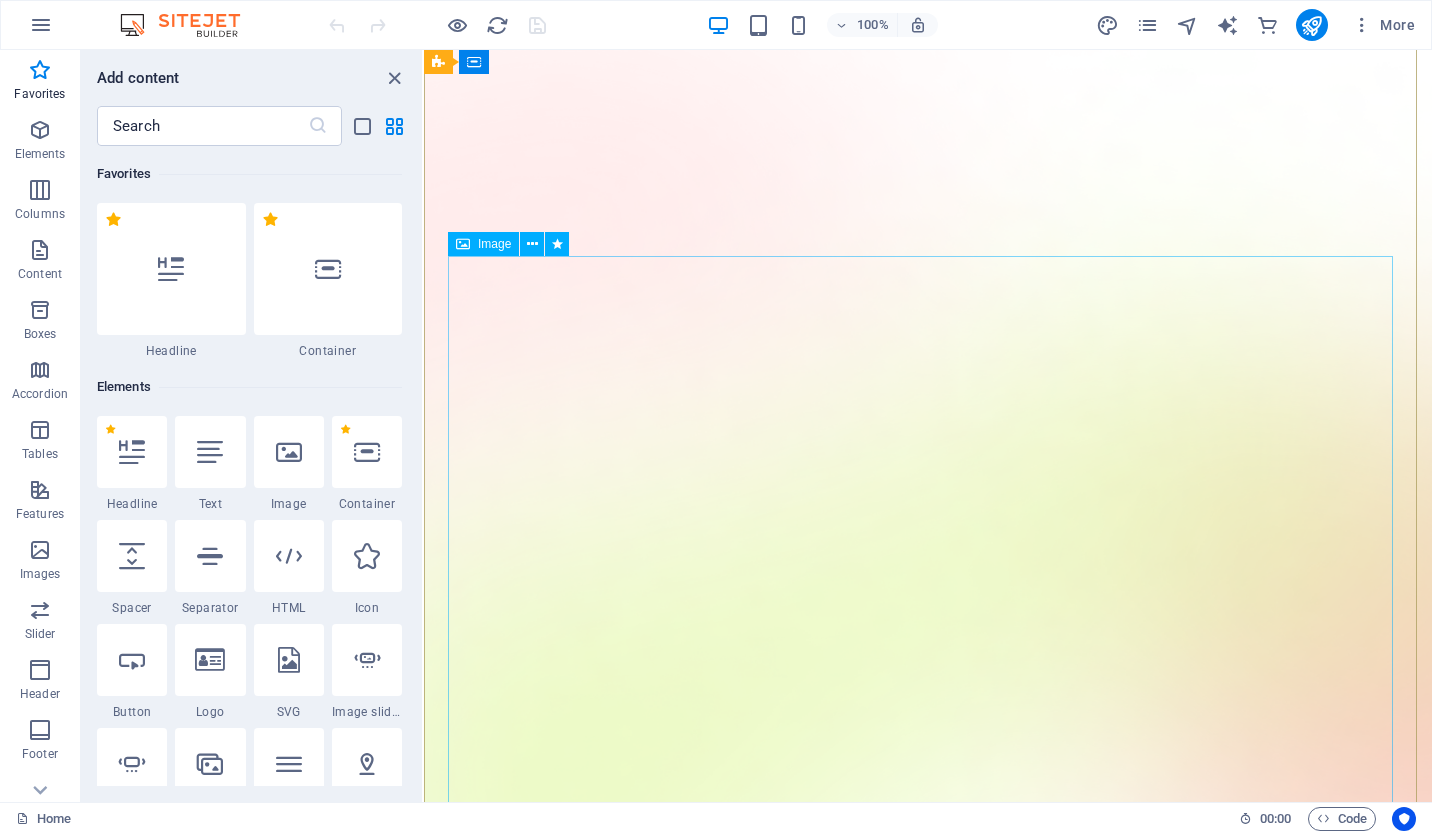 scroll, scrollTop: 0, scrollLeft: 0, axis: both 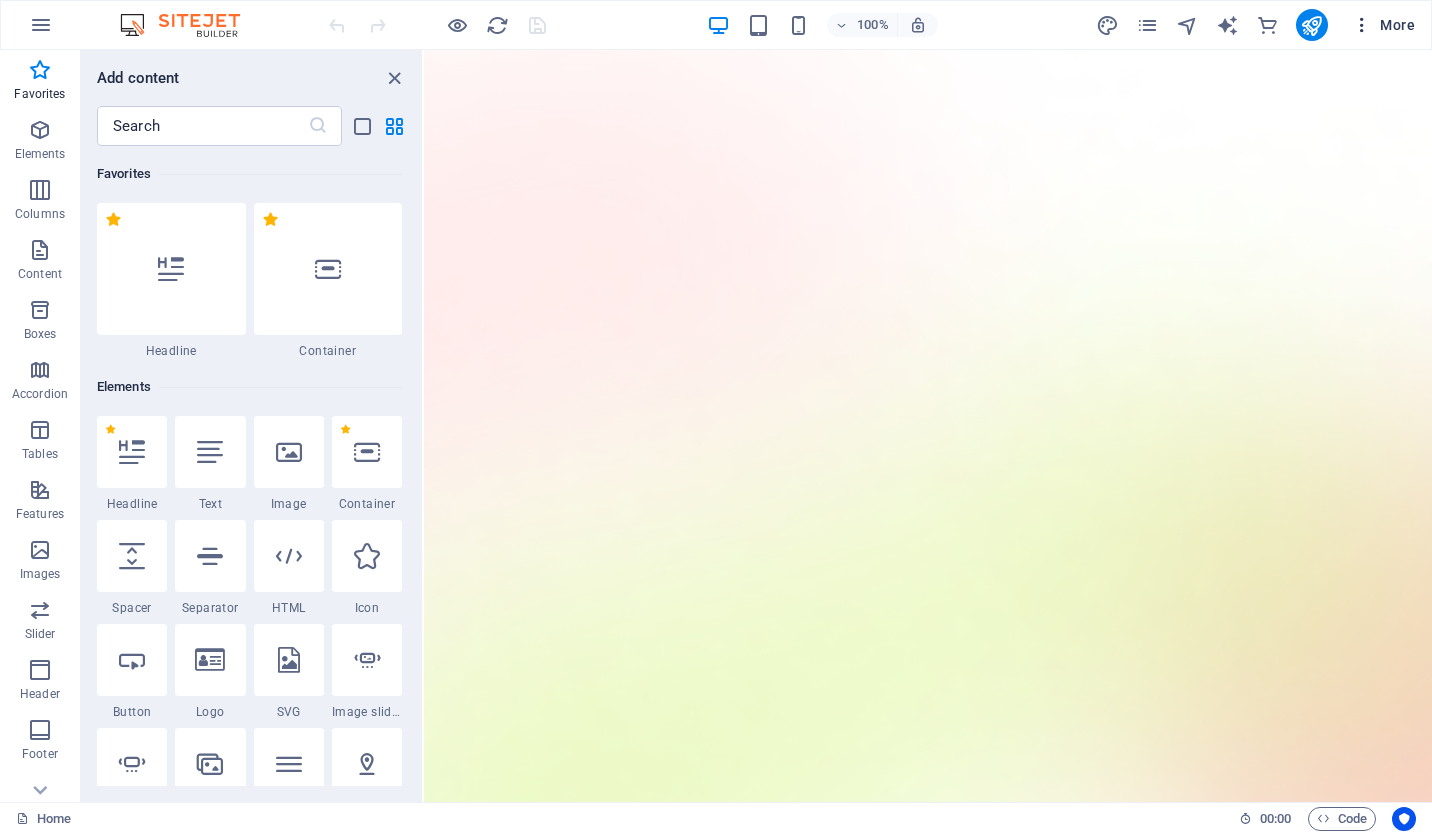 click on "More" at bounding box center [1383, 25] 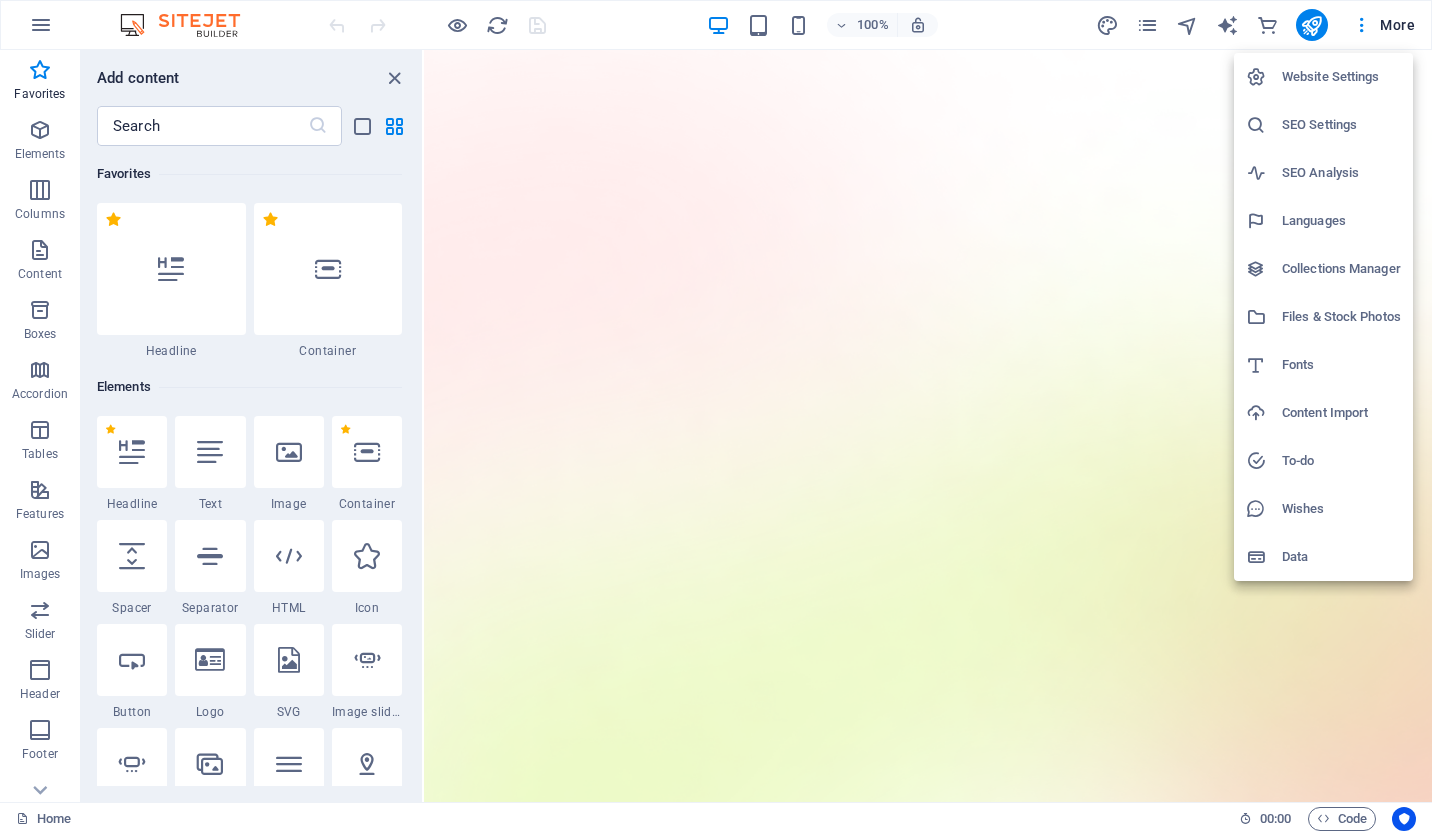 click on "Website Settings" at bounding box center (1341, 77) 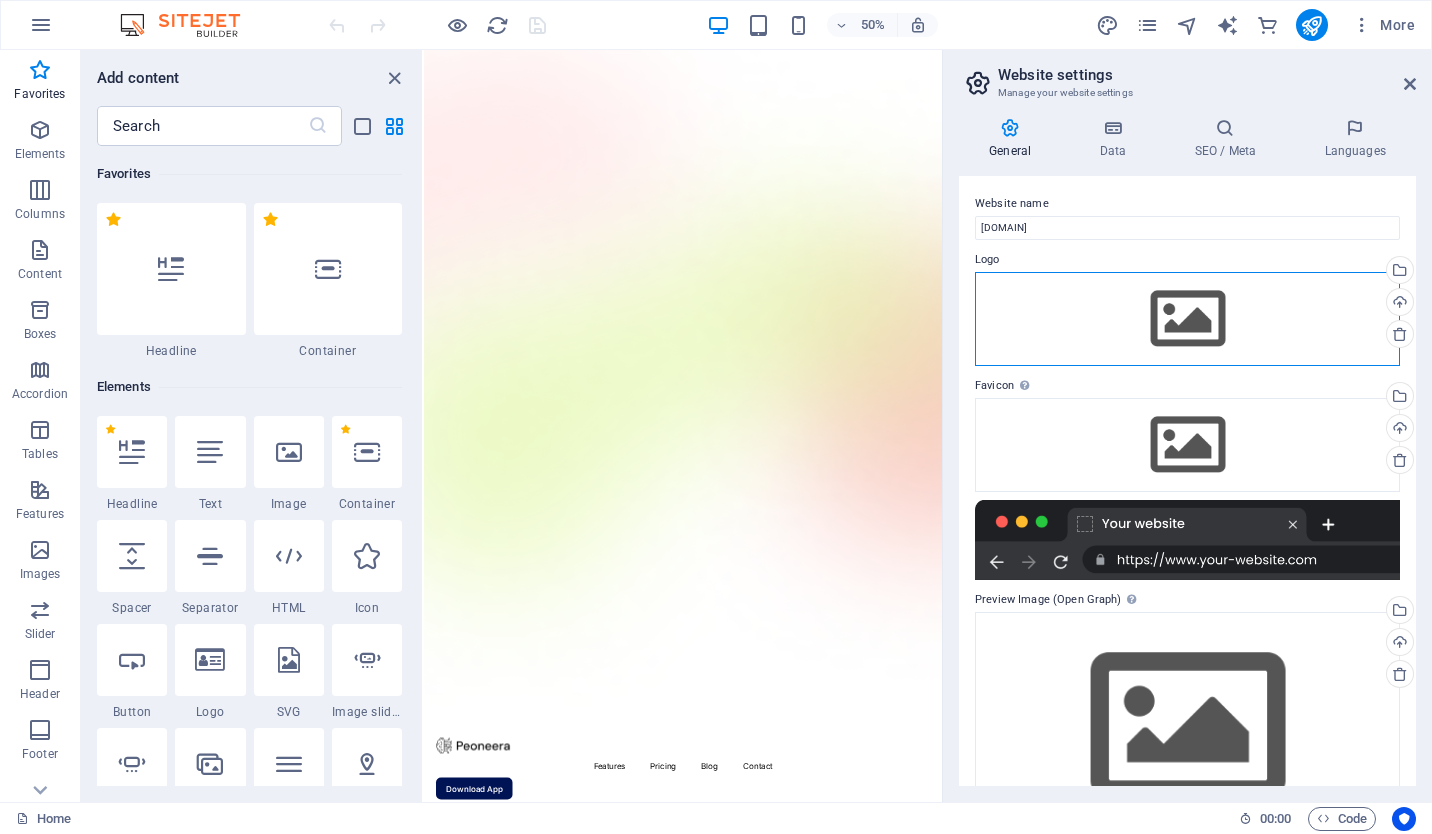 click on "Drag files here, click to choose files or select files from Files or our free stock photos & videos" at bounding box center [1187, 319] 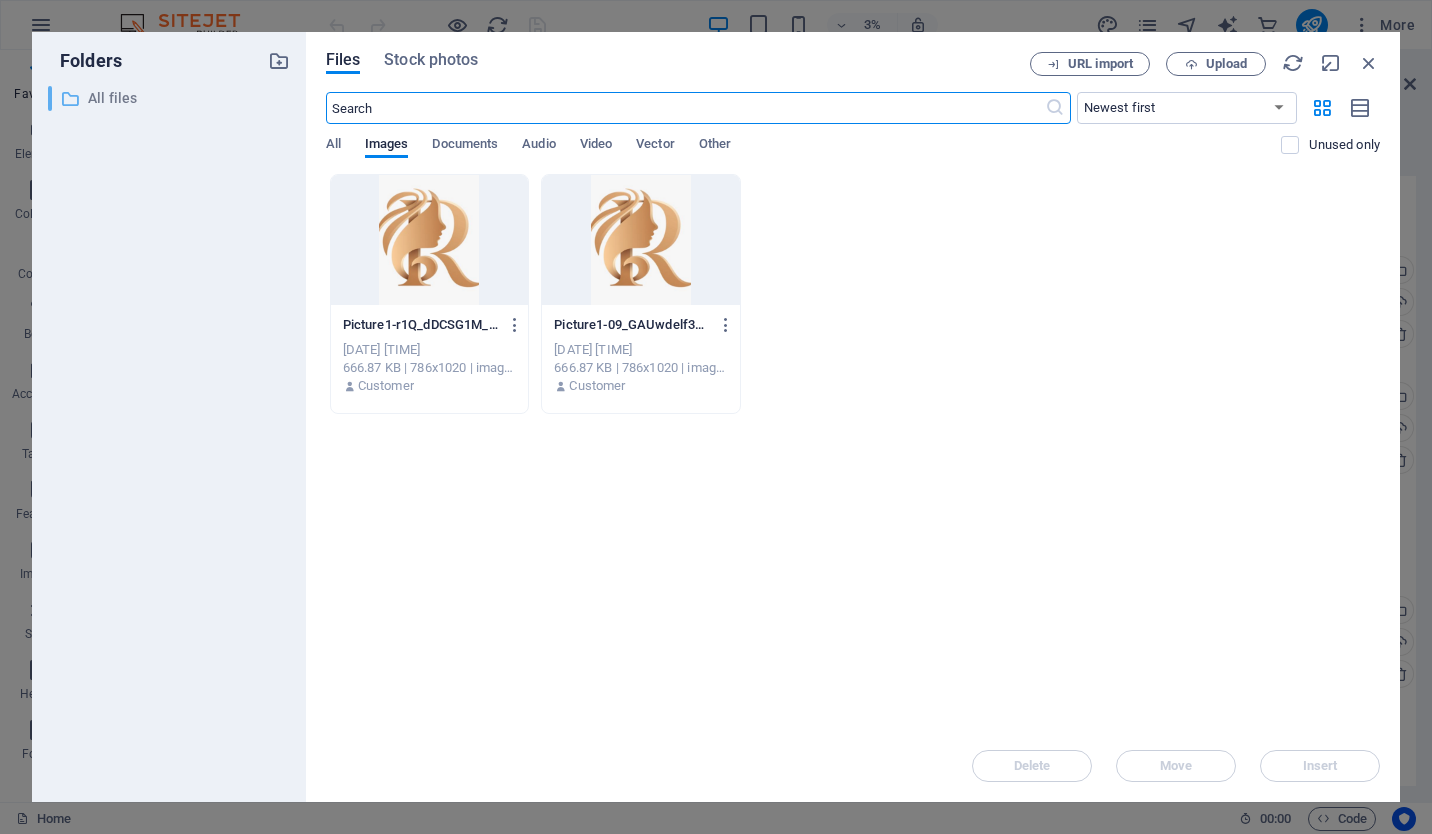 click on "All files" at bounding box center (170, 98) 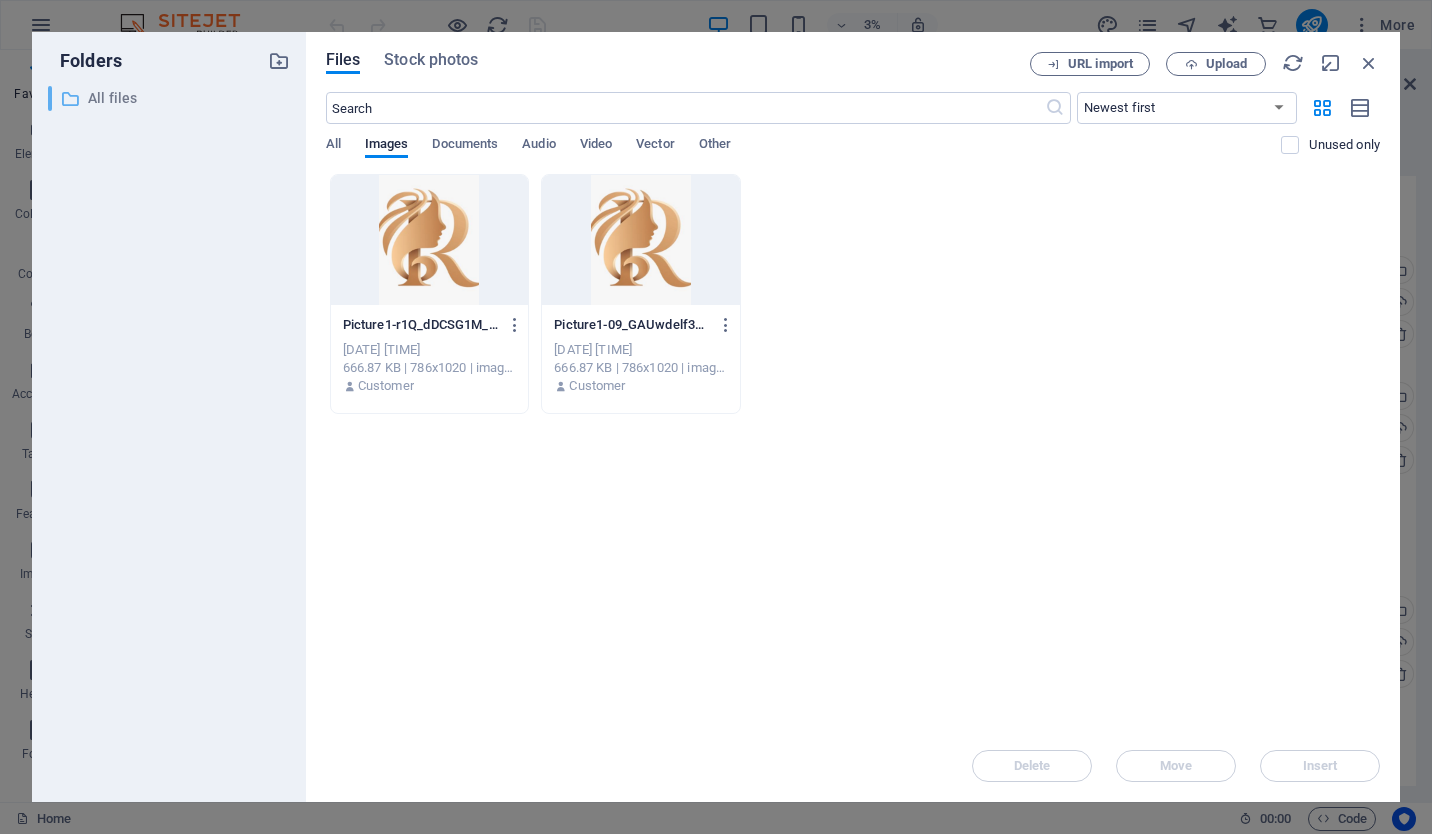 click on "All files" at bounding box center [170, 98] 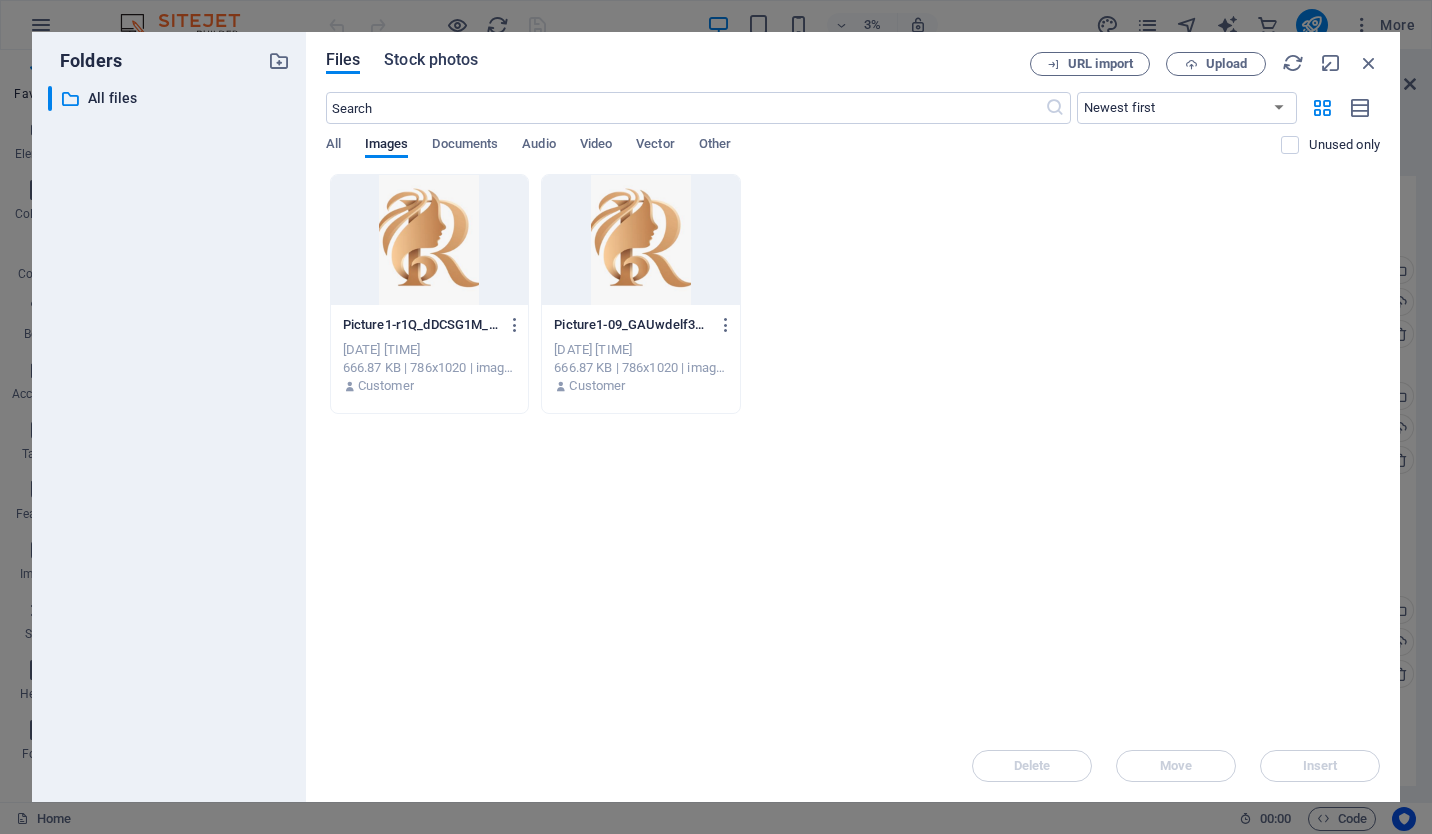 click on "Stock photos" at bounding box center (431, 60) 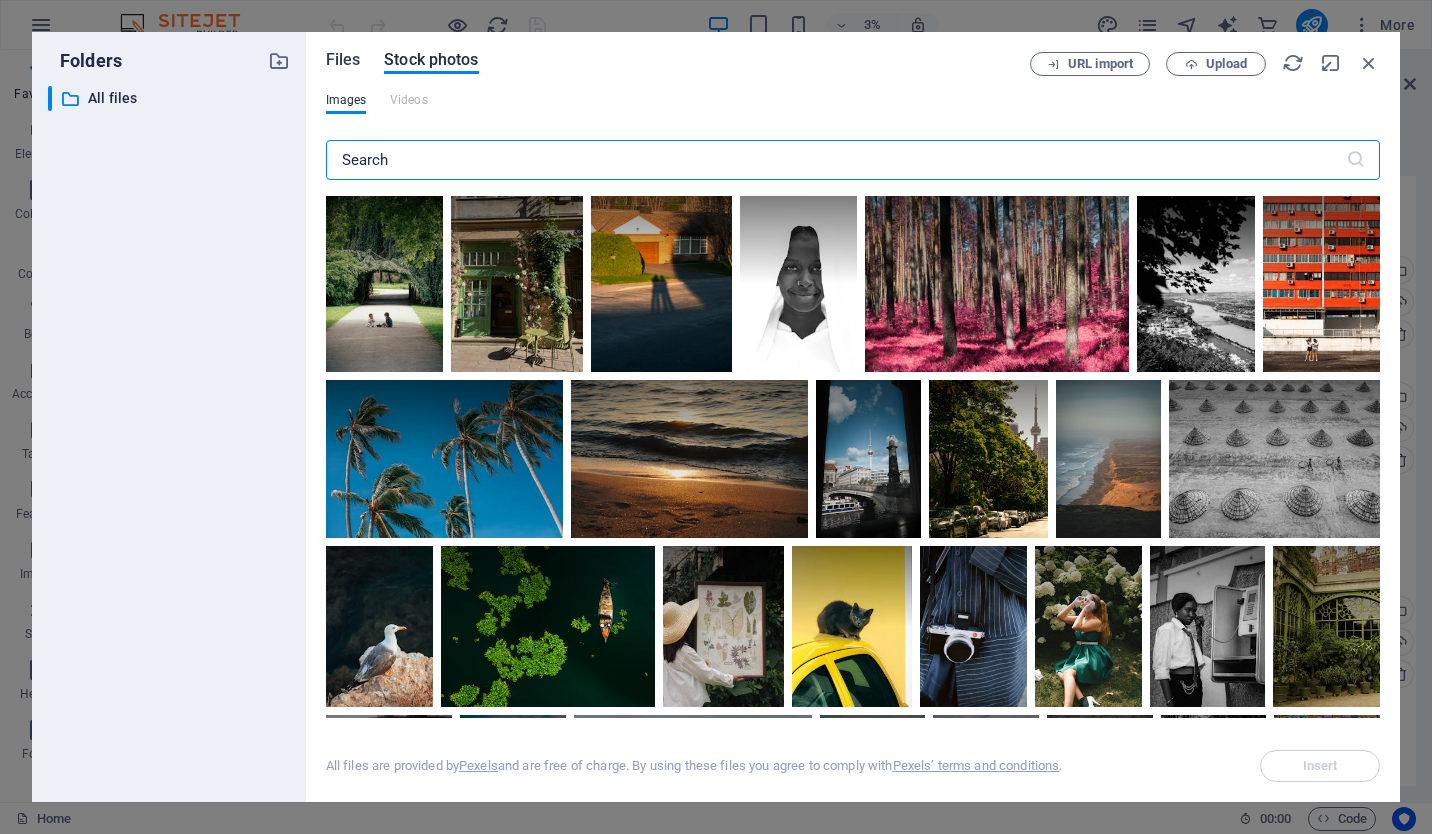 click on "Files" at bounding box center [343, 60] 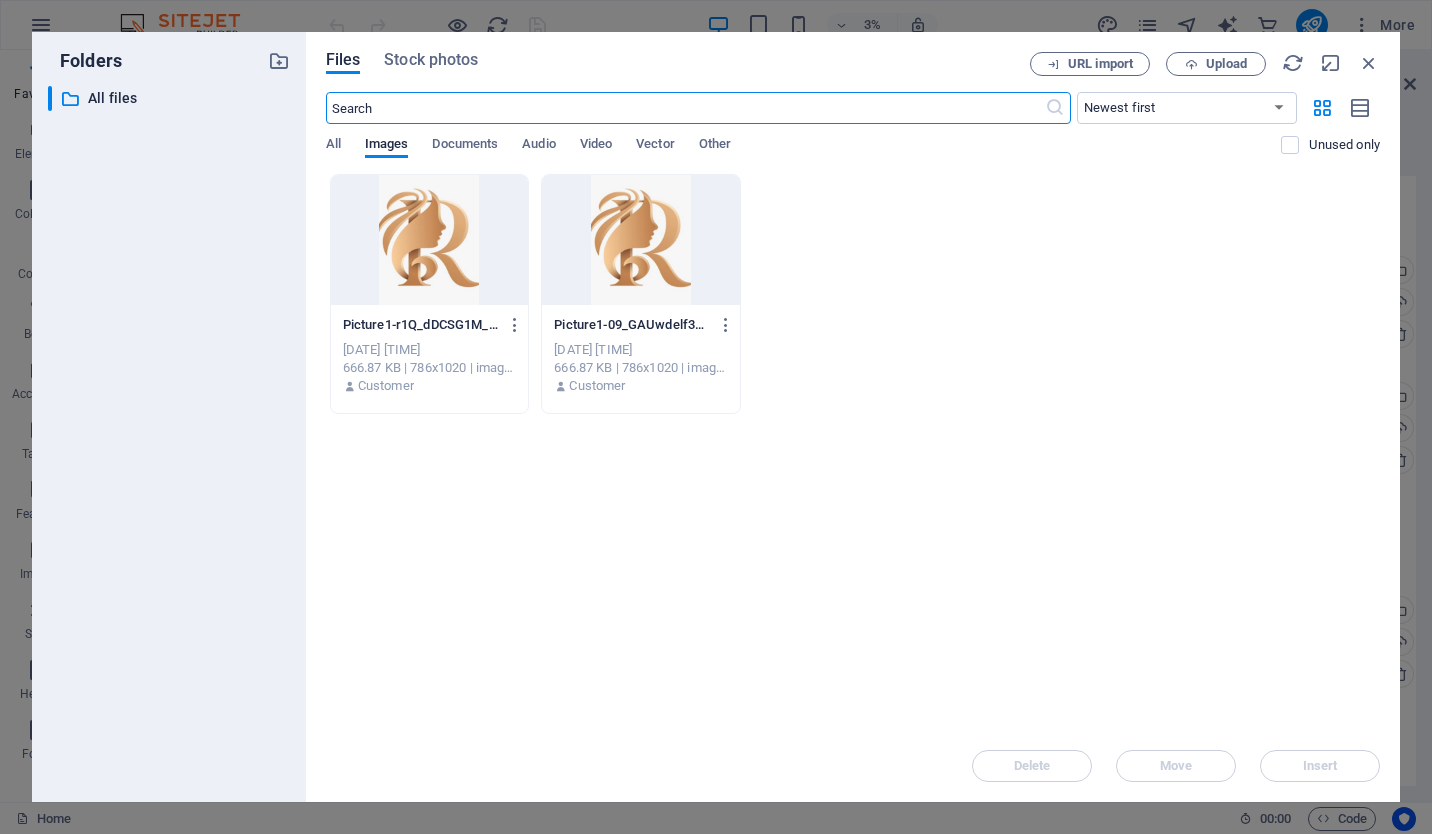 click at bounding box center (430, 240) 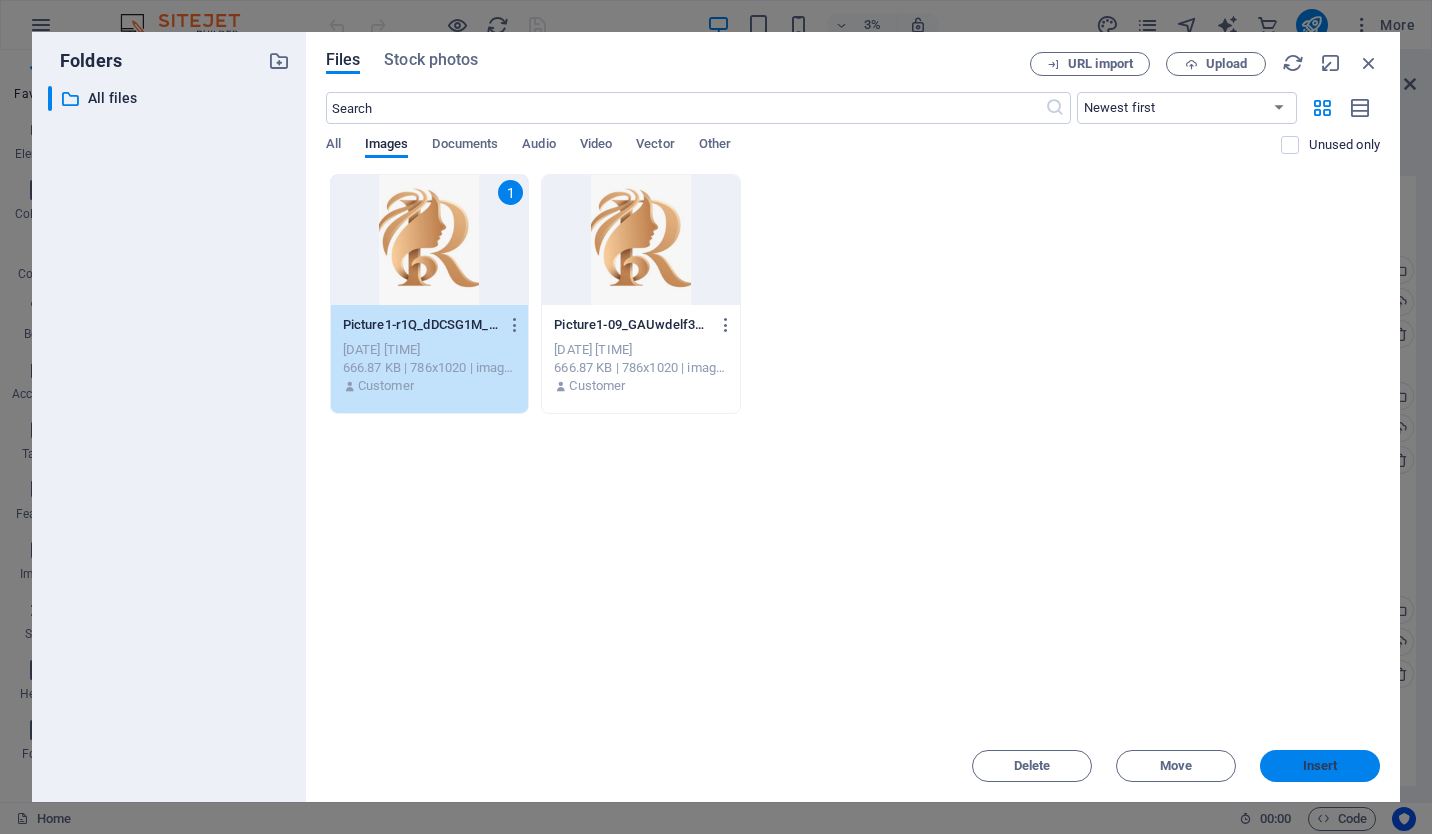 click on "Insert" at bounding box center [1320, 766] 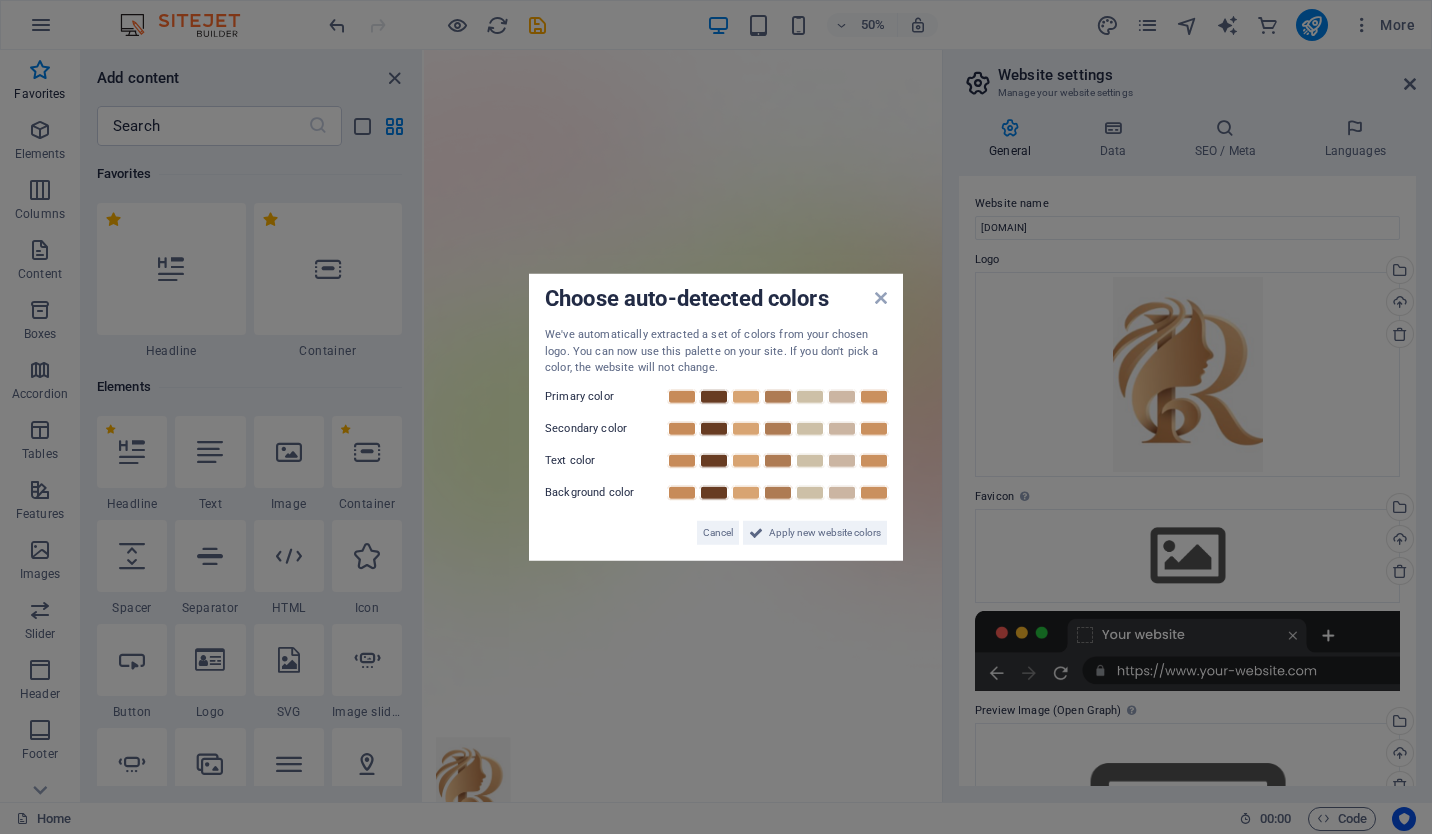click on "Choose auto-detected colors We've automatically extracted a set of colors from your chosen logo. You can now use this palette on your site. If you don't pick a color, the website will not change.  Primary color Secondary color Text color Background color Cancel Apply new website colors" at bounding box center [716, 417] 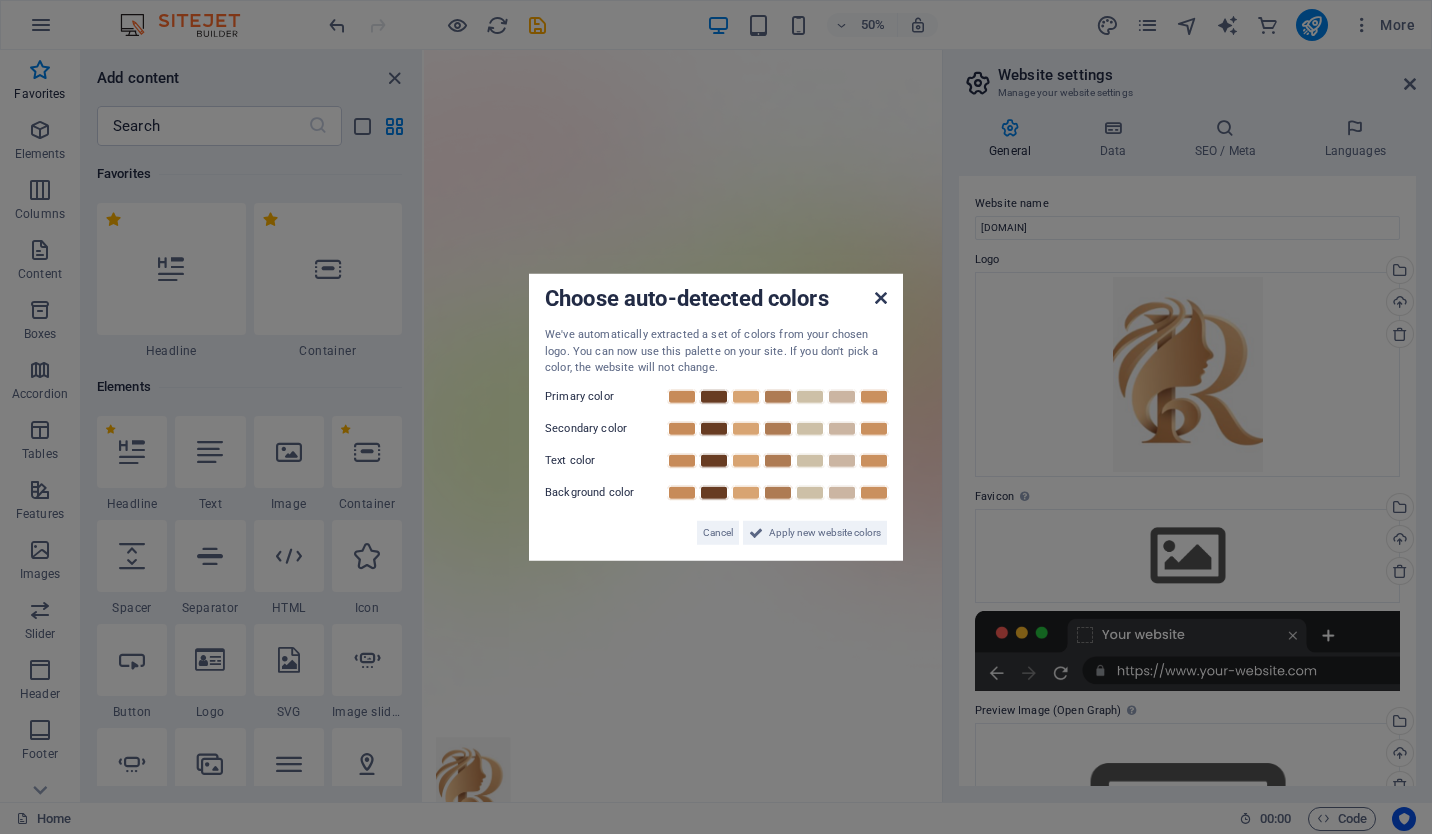 click at bounding box center (881, 298) 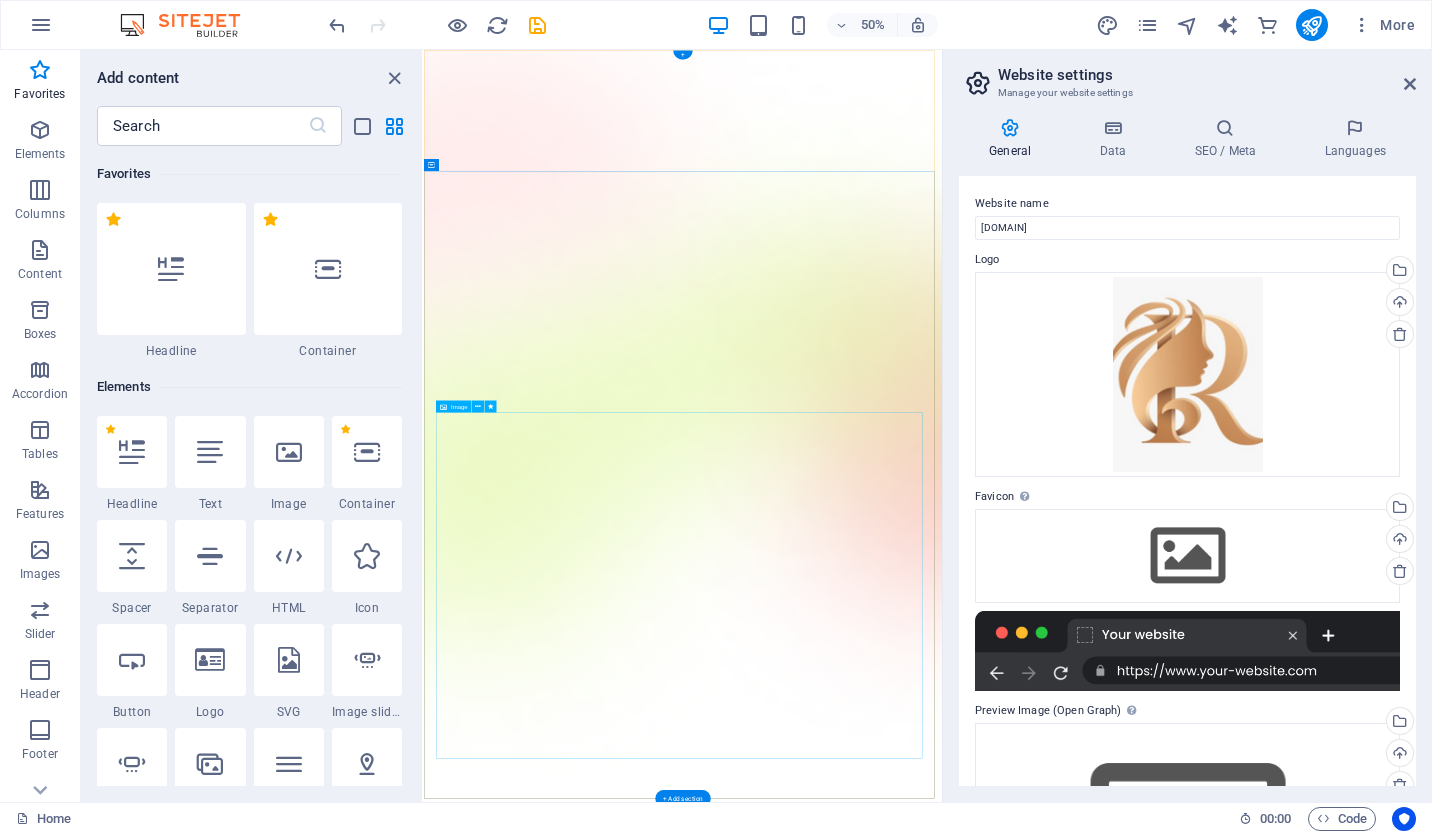 scroll, scrollTop: 300, scrollLeft: 0, axis: vertical 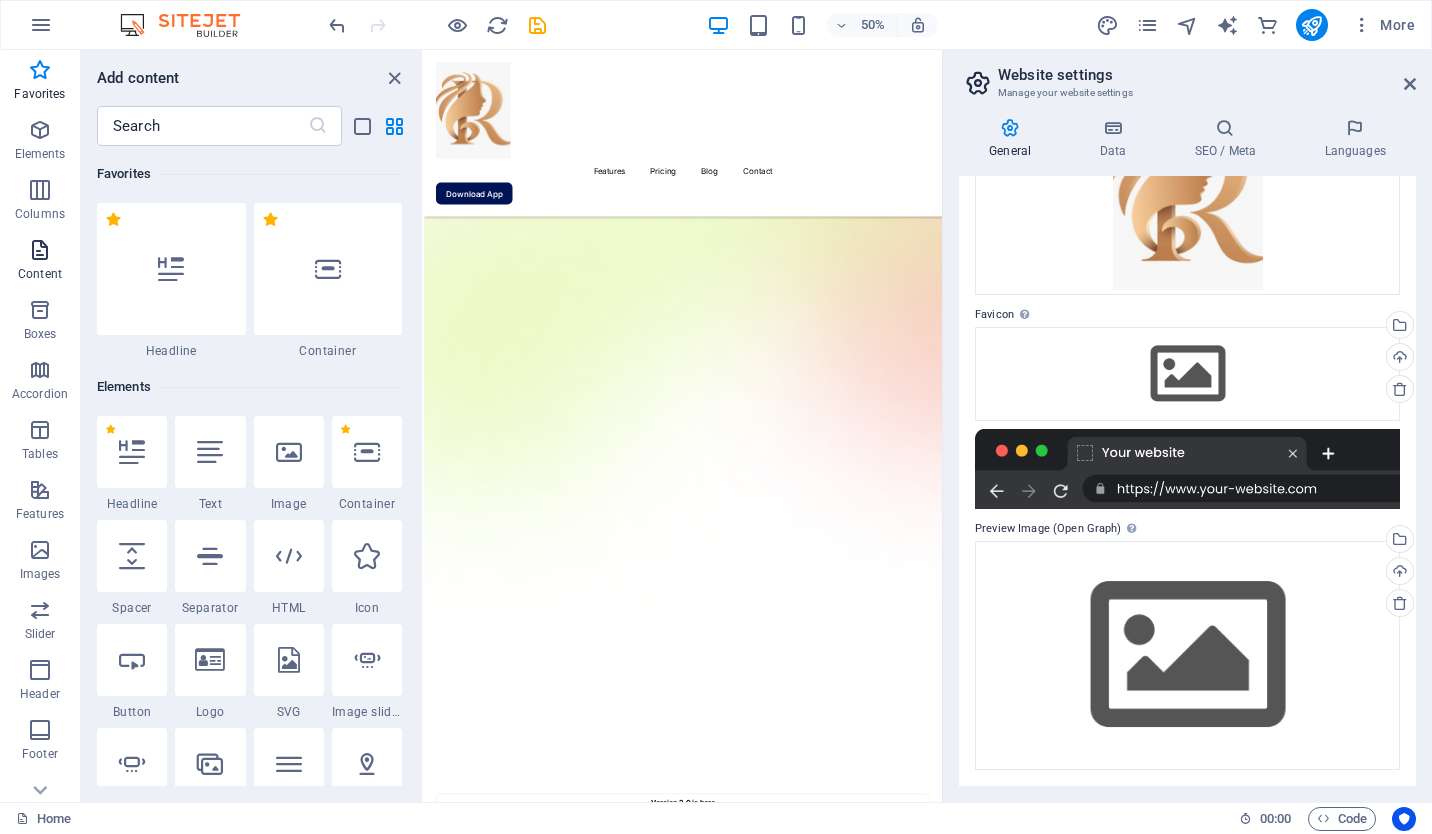 click at bounding box center (40, 250) 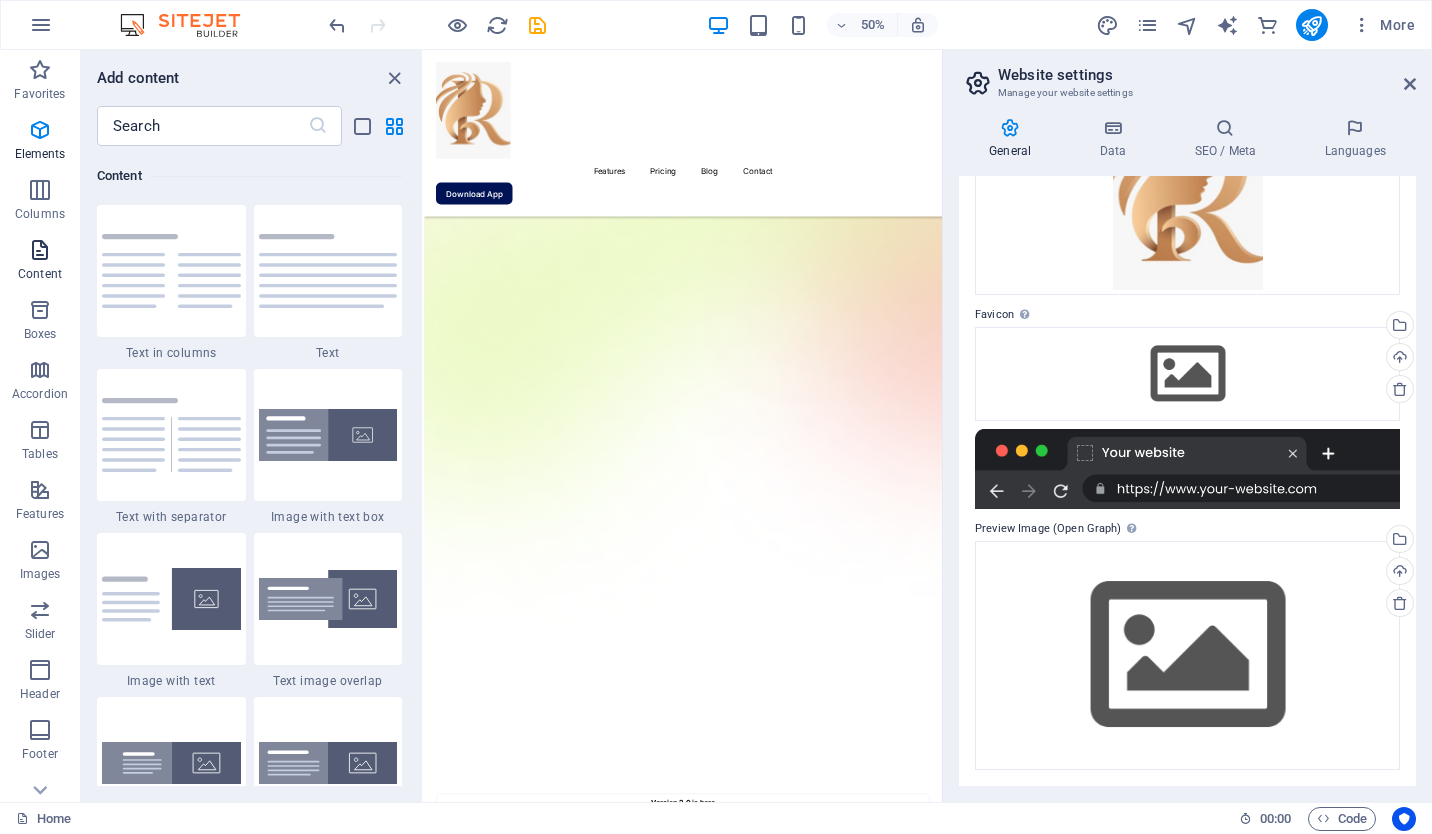 scroll, scrollTop: 3499, scrollLeft: 0, axis: vertical 